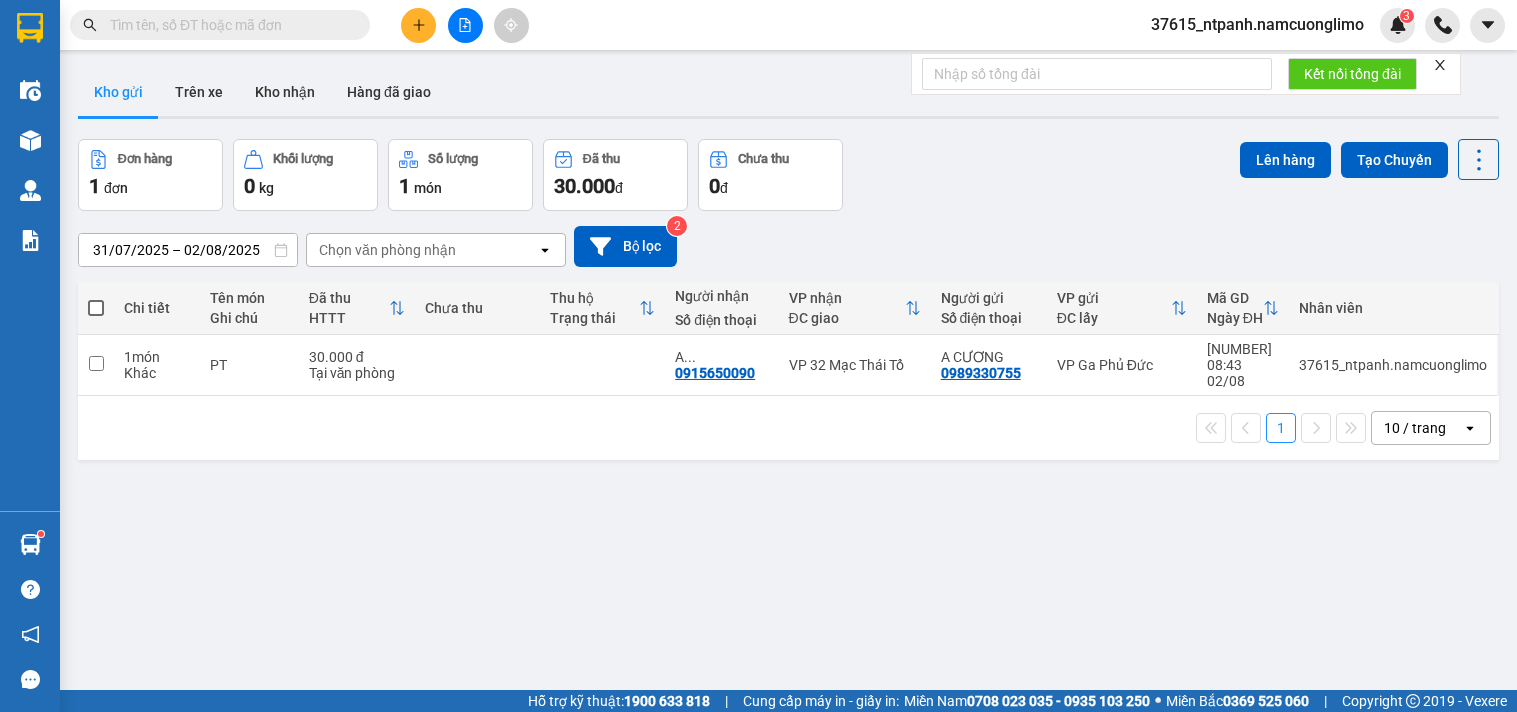 scroll, scrollTop: 0, scrollLeft: 0, axis: both 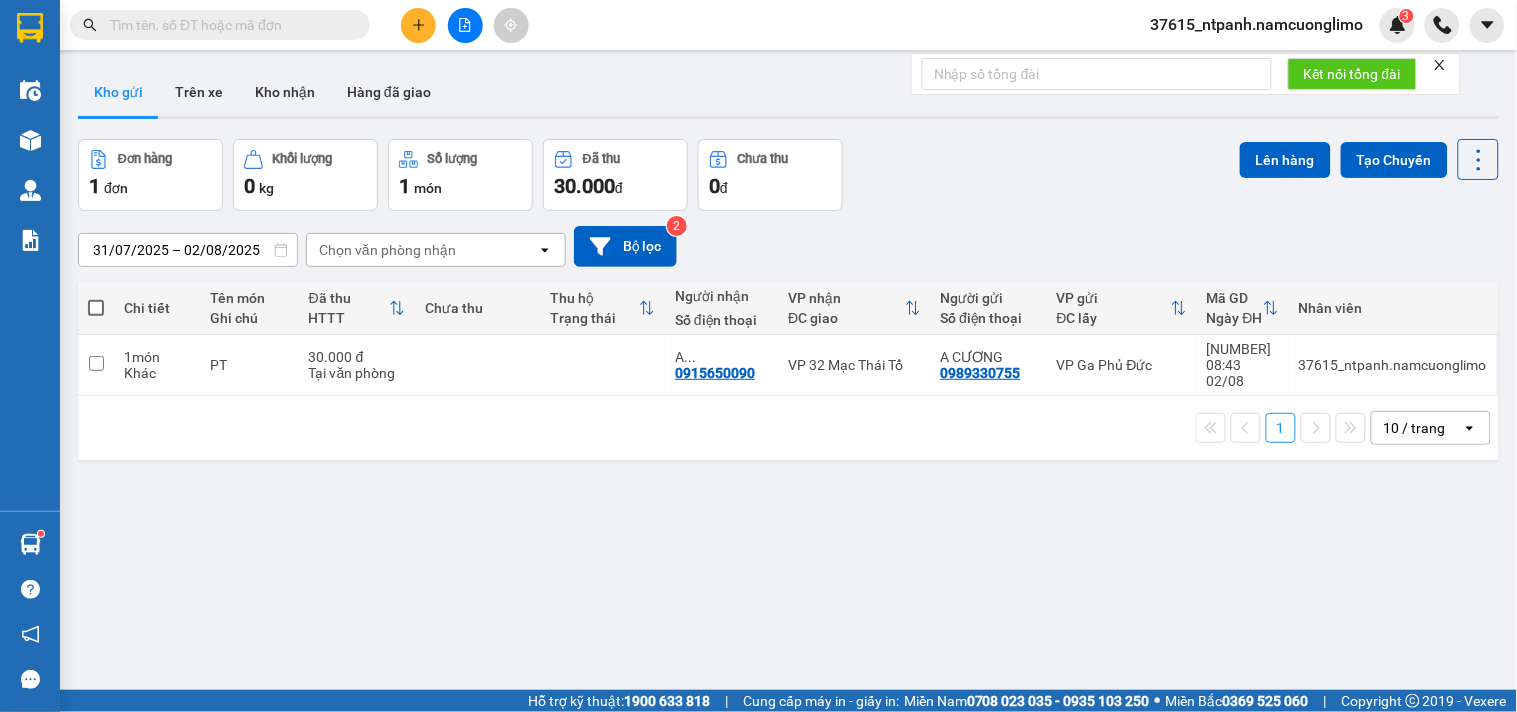 click 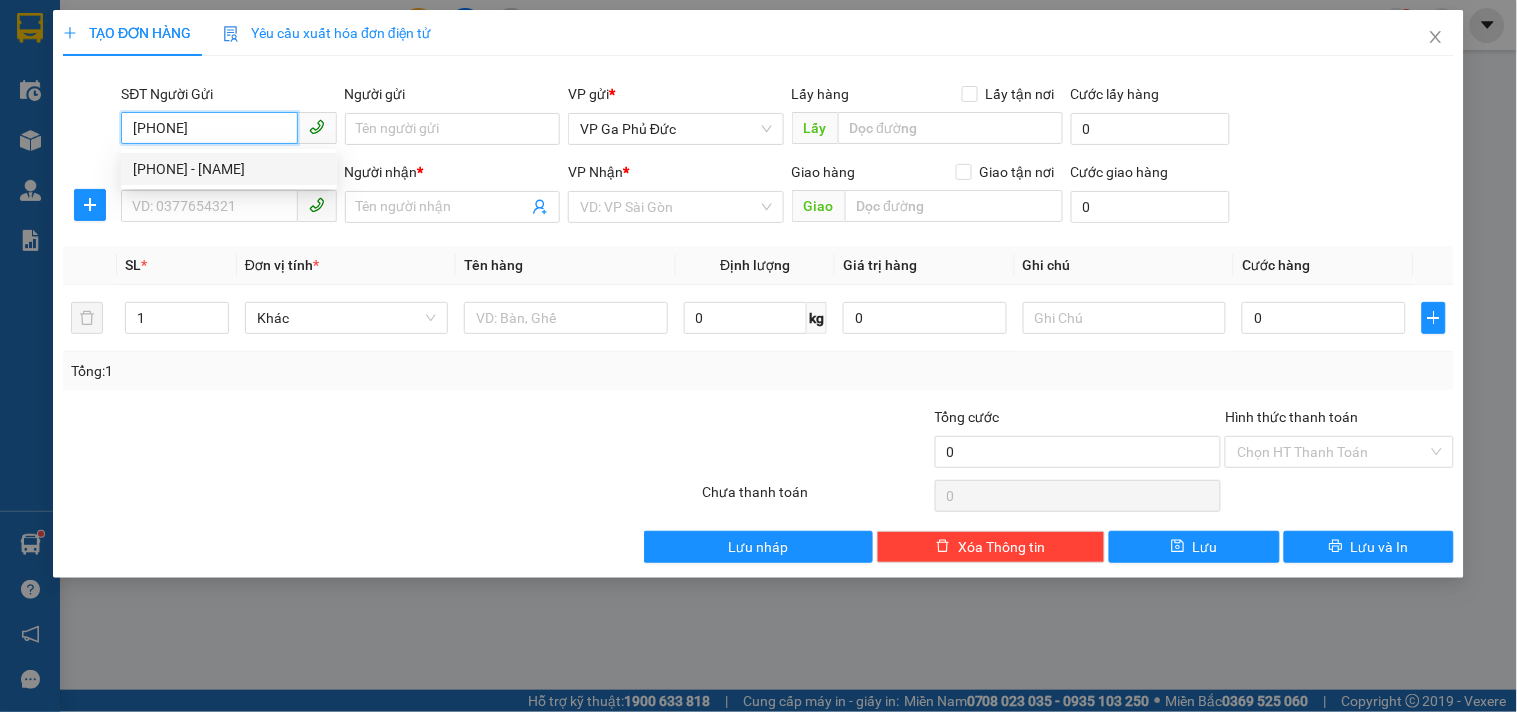 click on "[PHONE] - [NAME]" at bounding box center [229, 169] 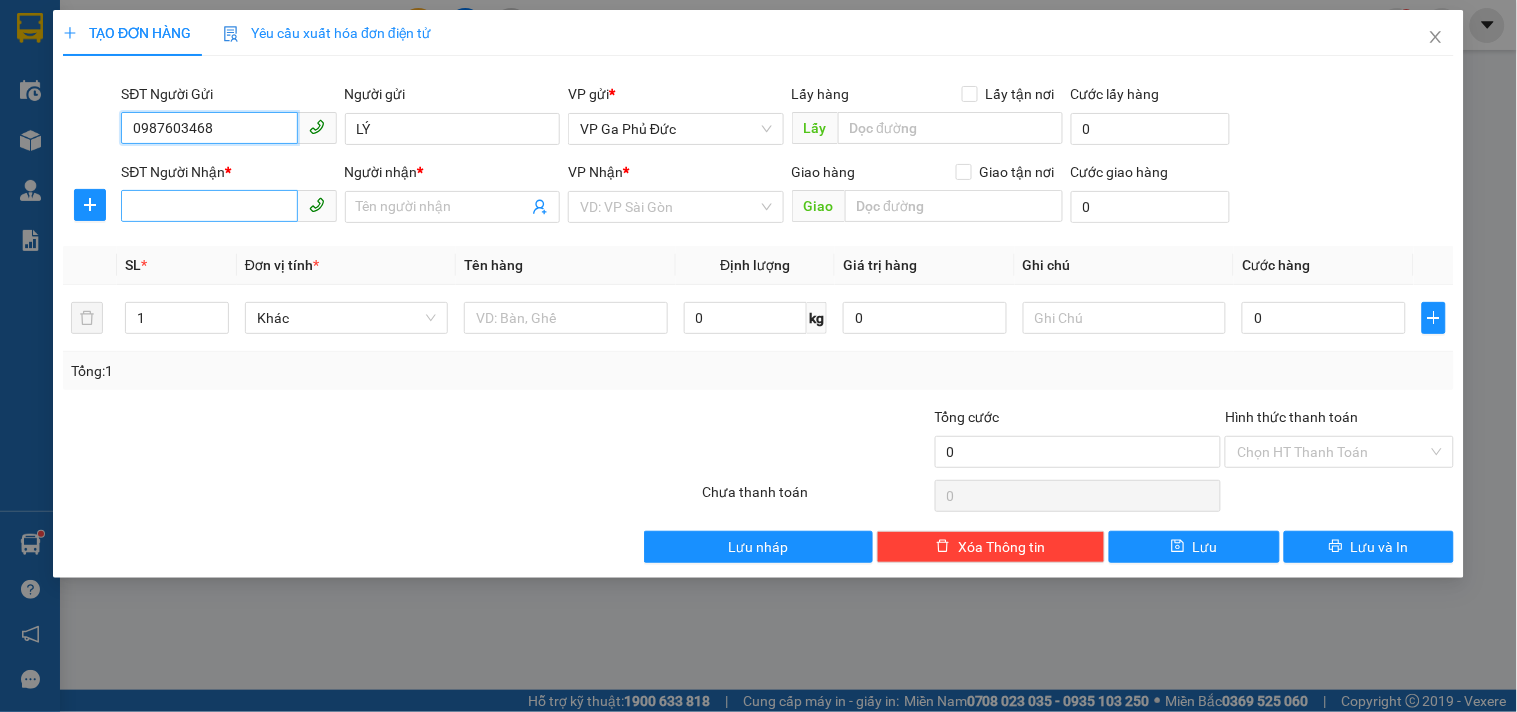 type on "0987603468" 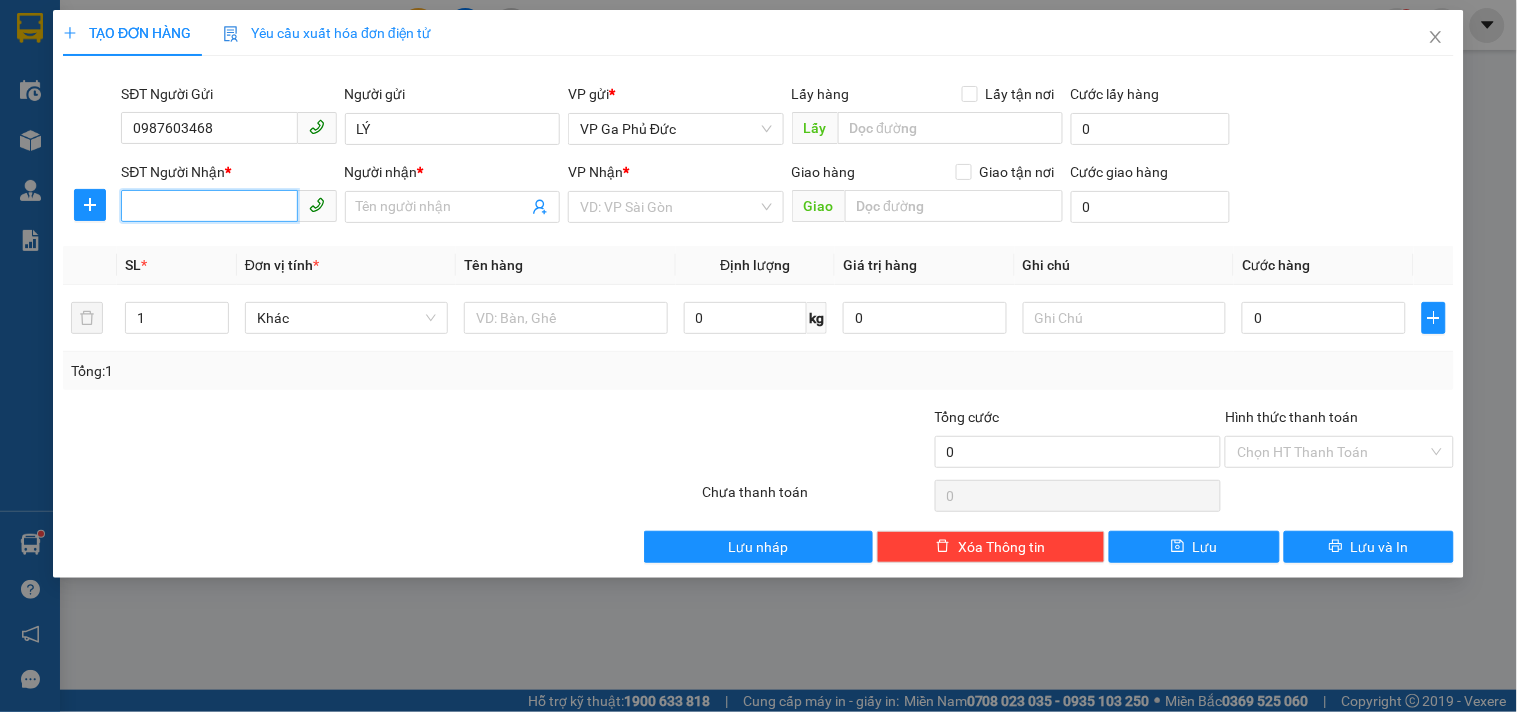 click on "SĐT Người Nhận  *" at bounding box center (209, 206) 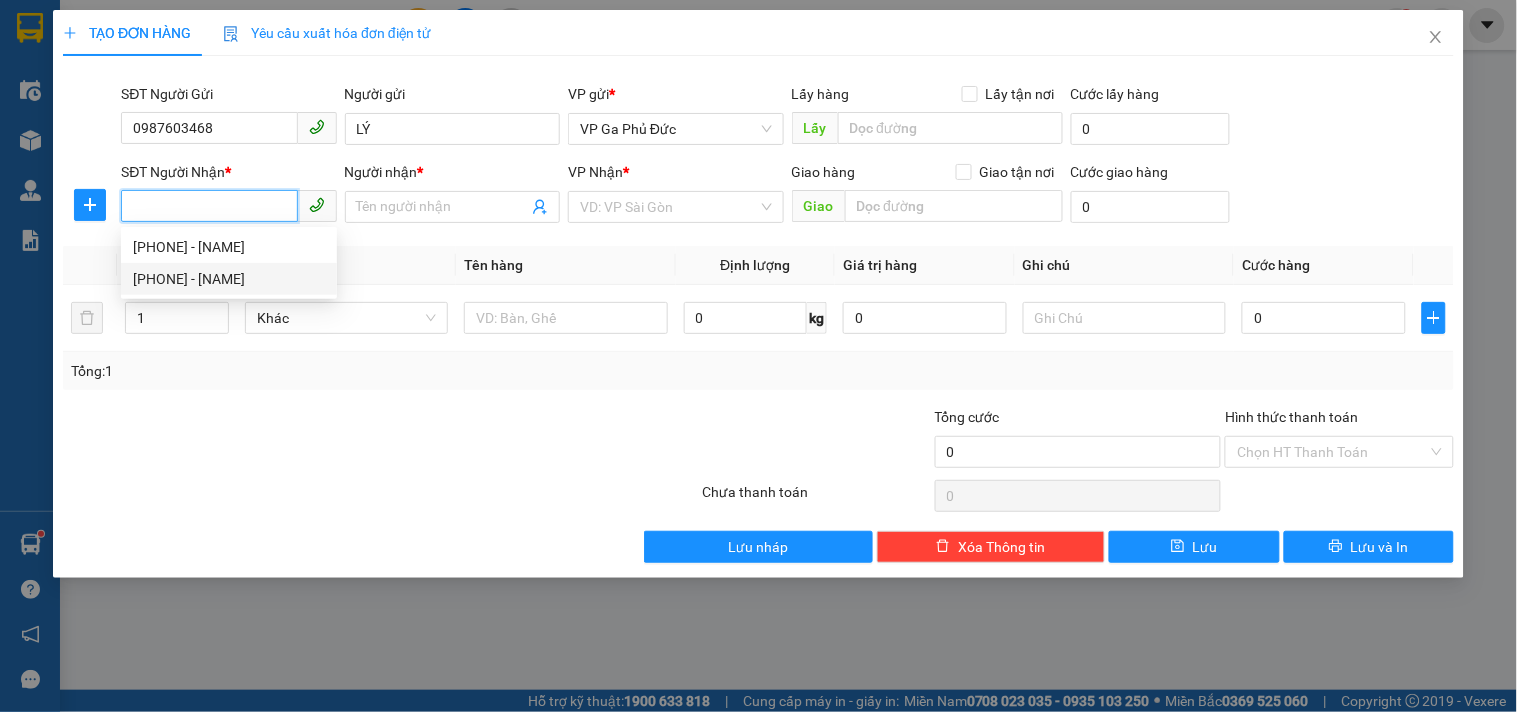 click on "[PHONE] - [NAME]" at bounding box center (229, 279) 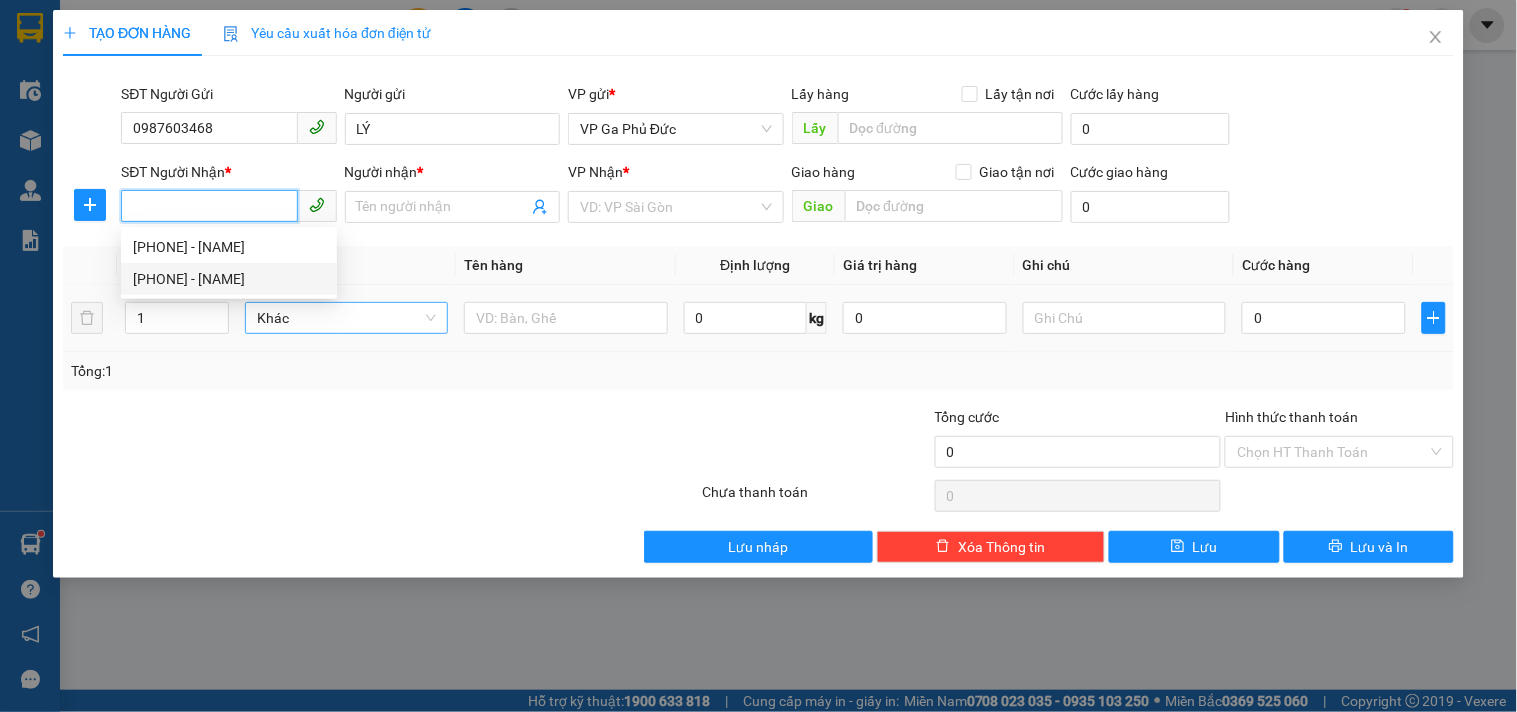 type on "0987106188" 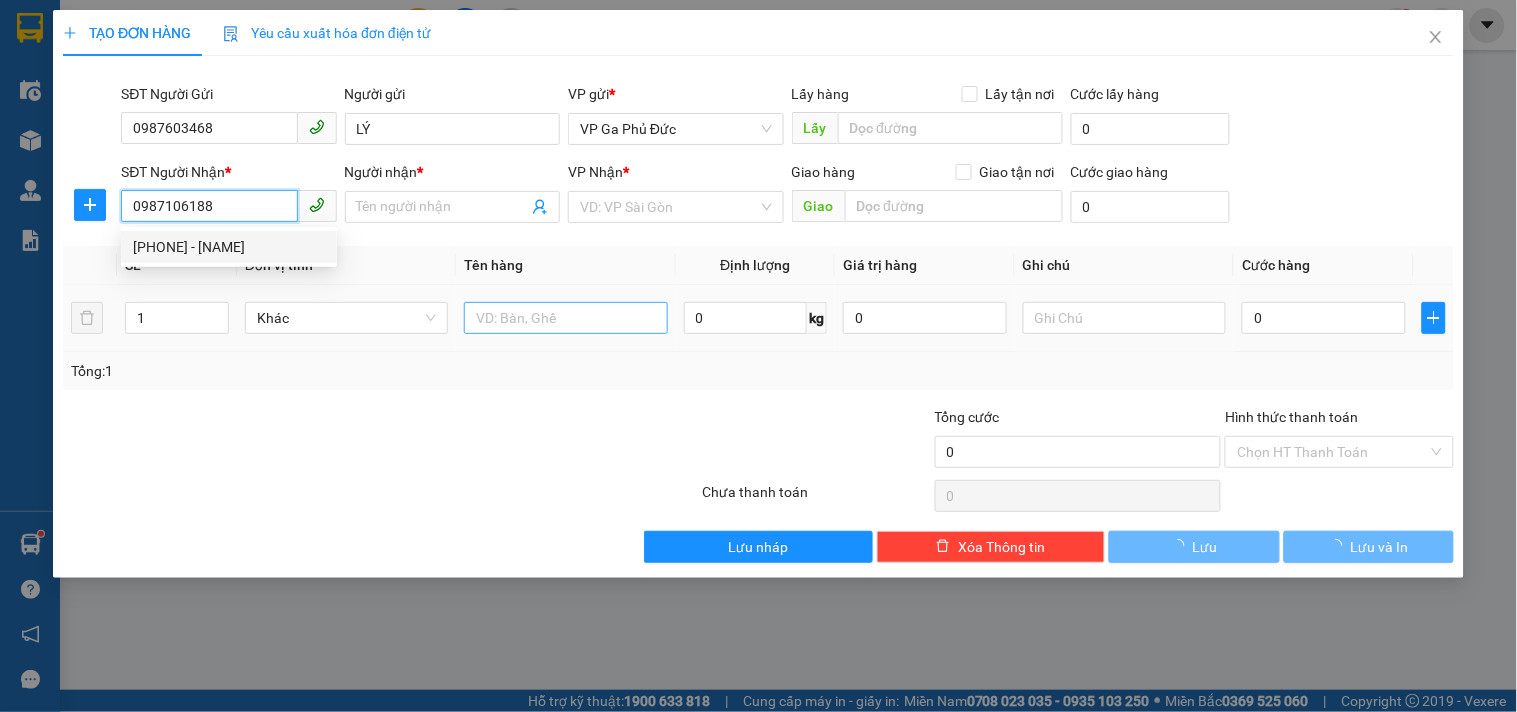 type on "QUỲNH" 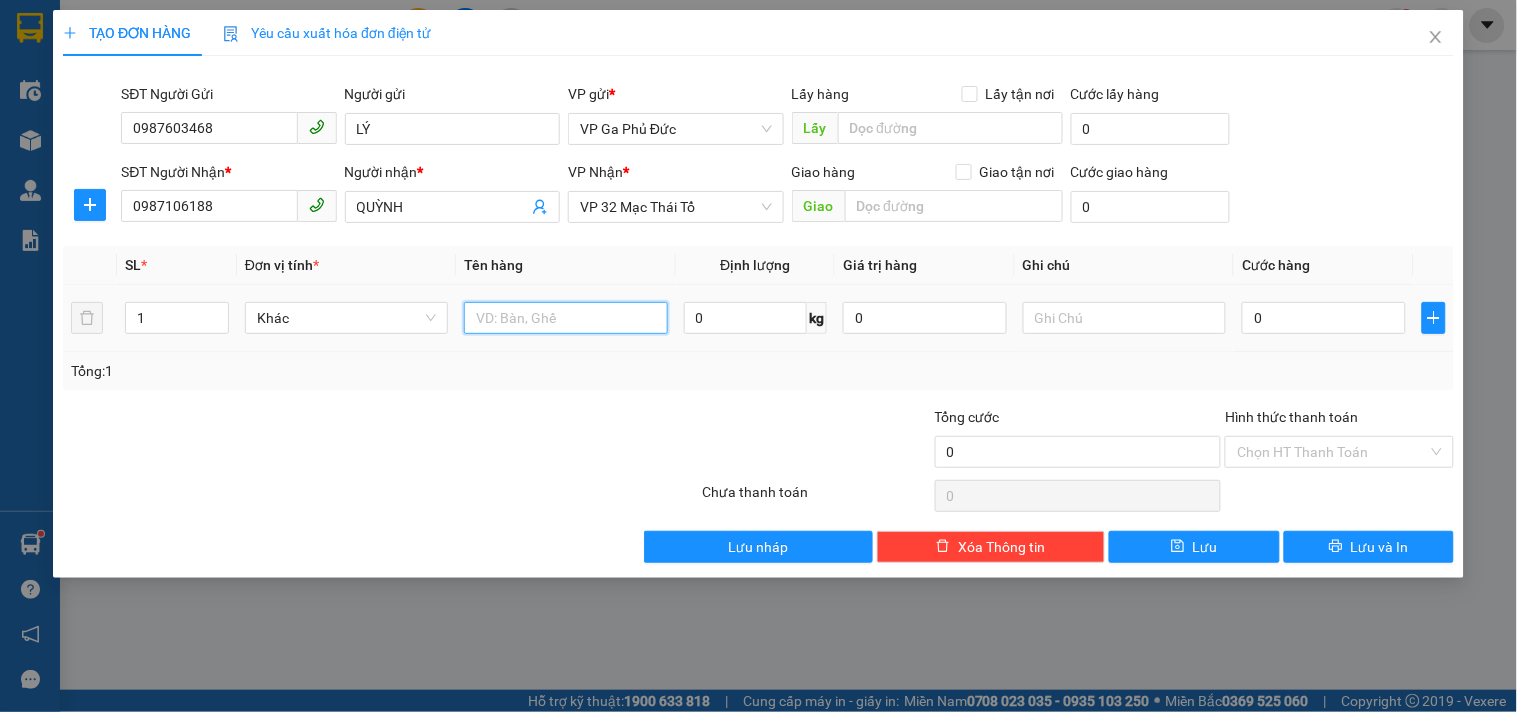 click at bounding box center (565, 318) 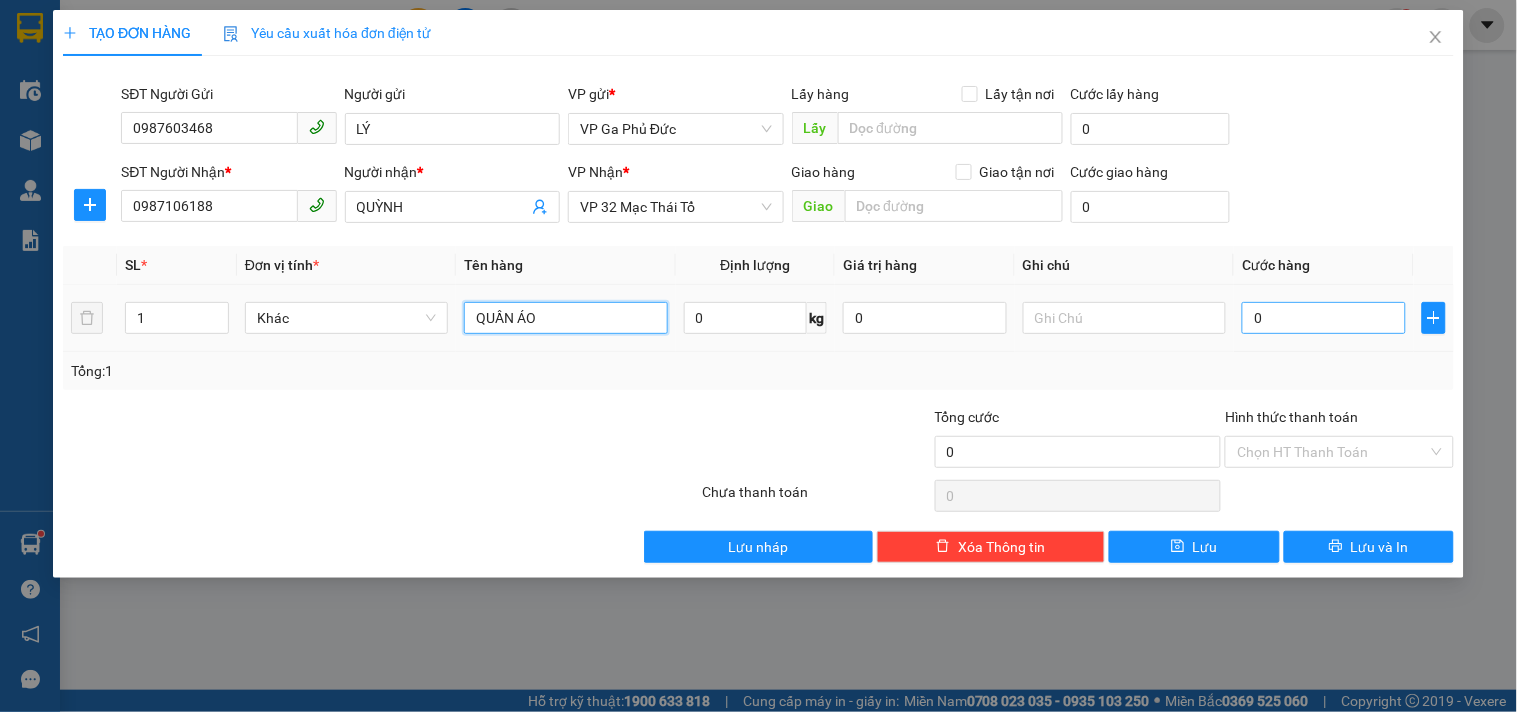 type on "QUẦN ÁO" 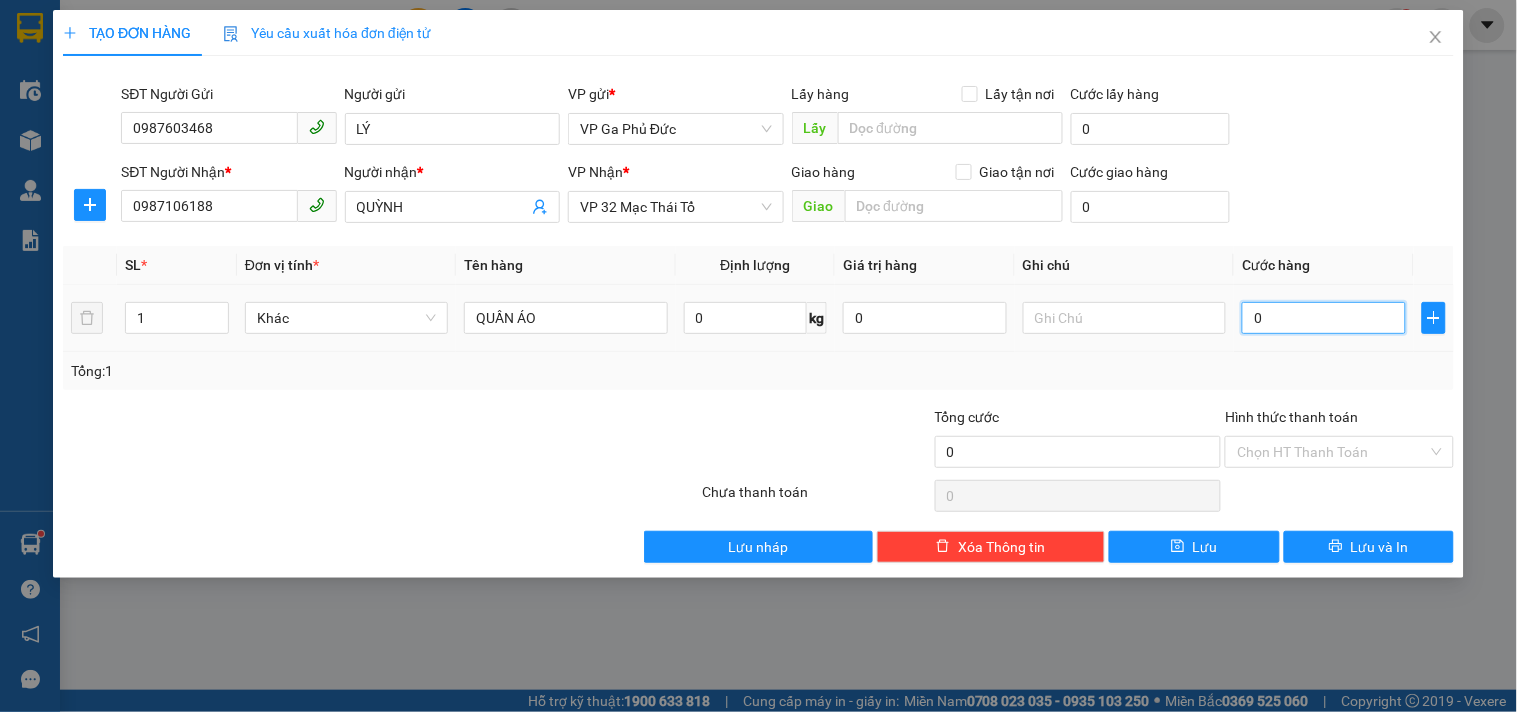 click on "0" at bounding box center (1324, 318) 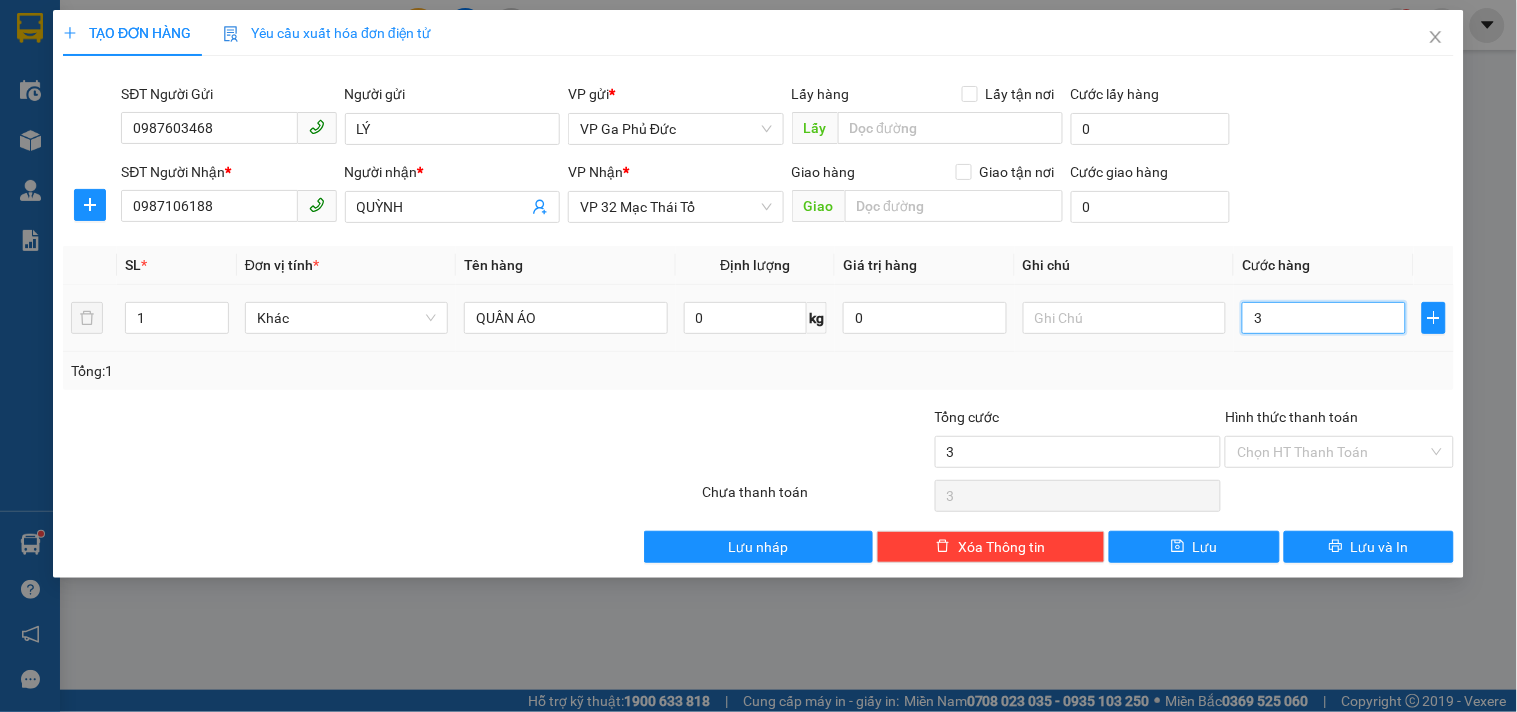 type on "30" 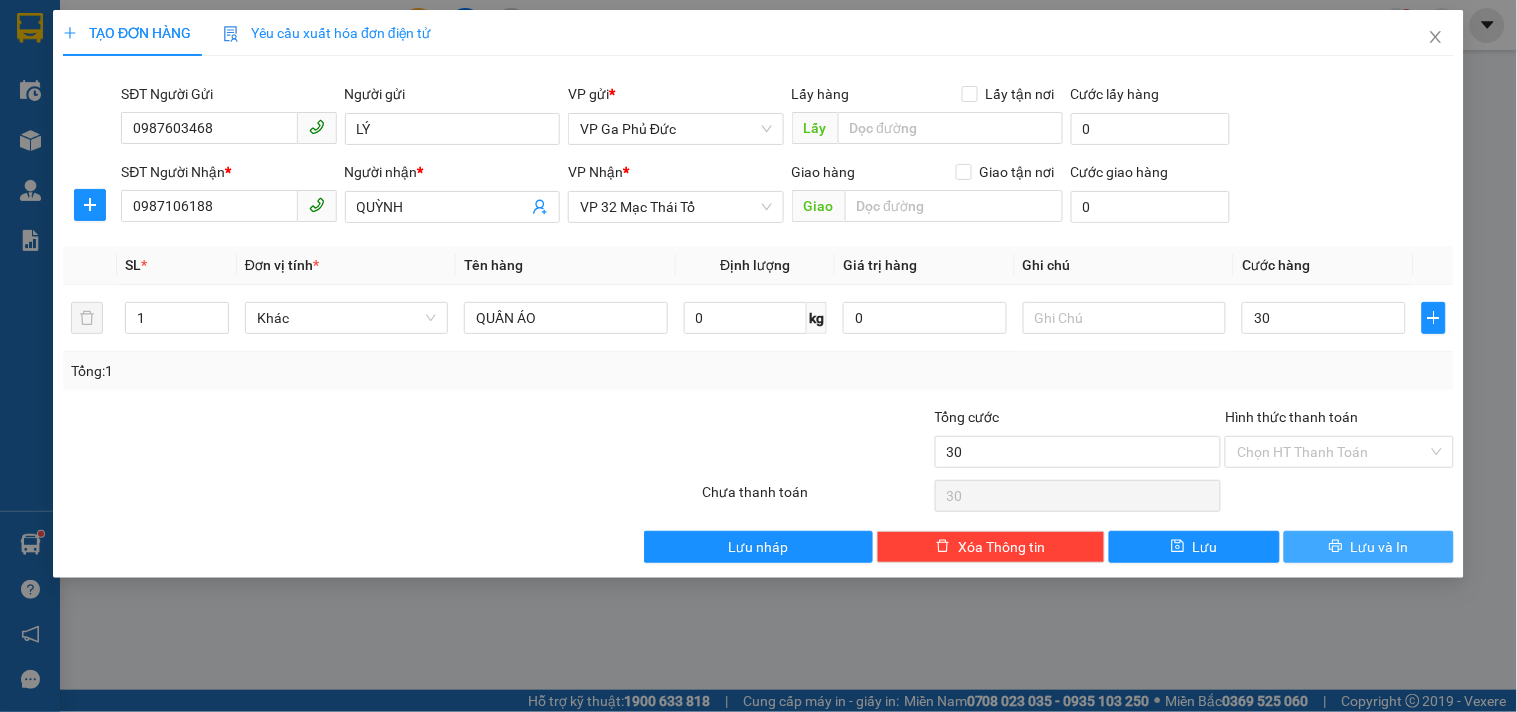 type on "30.000" 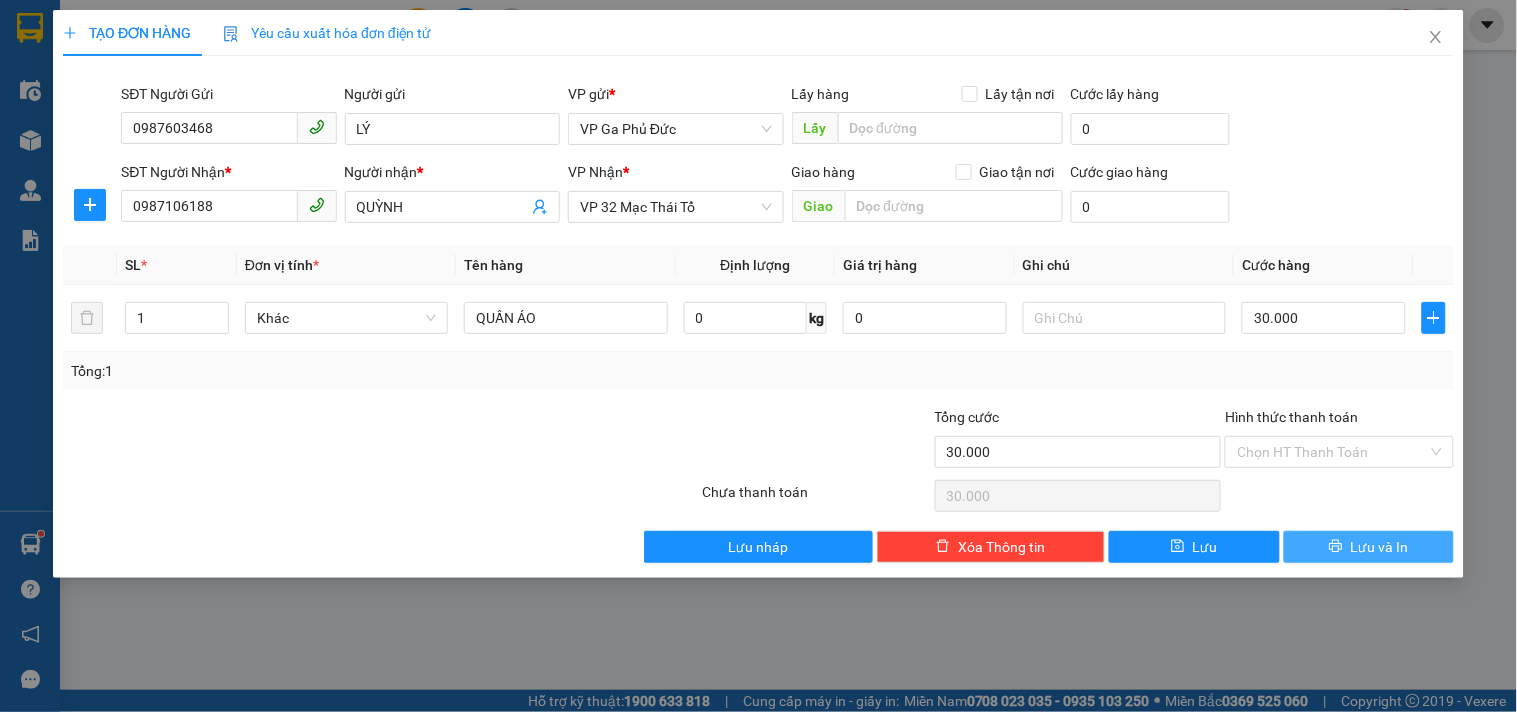 click on "Lưu và In" at bounding box center [1380, 547] 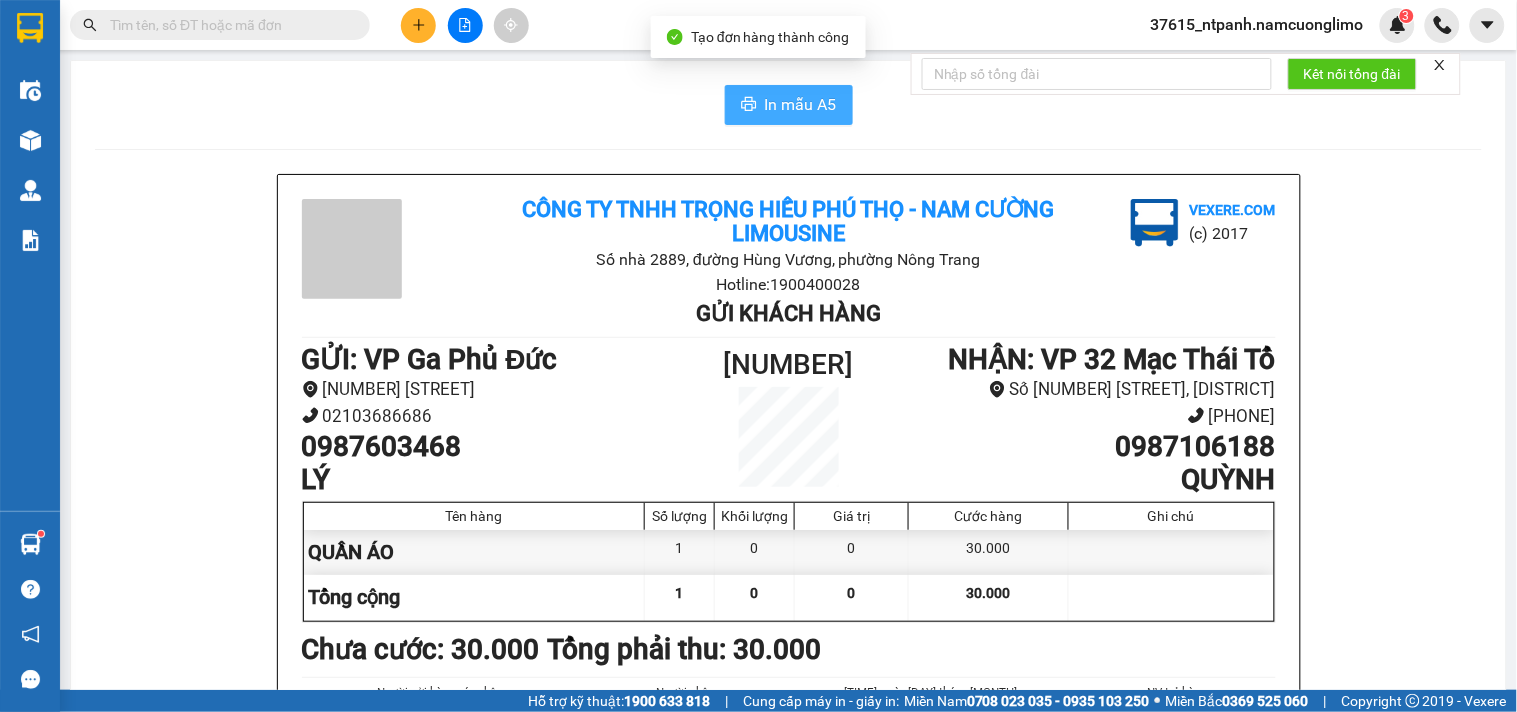 click on "In mẫu A5" at bounding box center [801, 104] 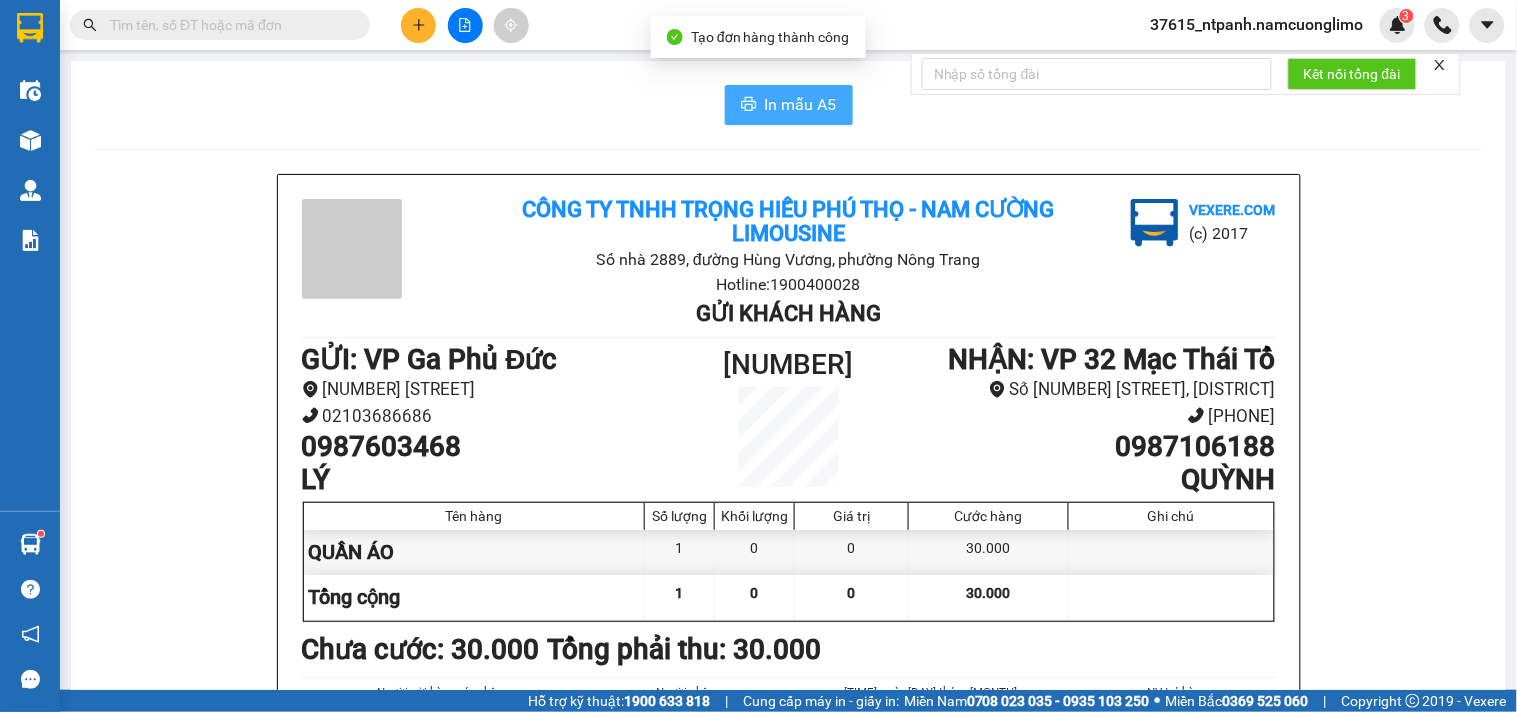 scroll, scrollTop: 0, scrollLeft: 0, axis: both 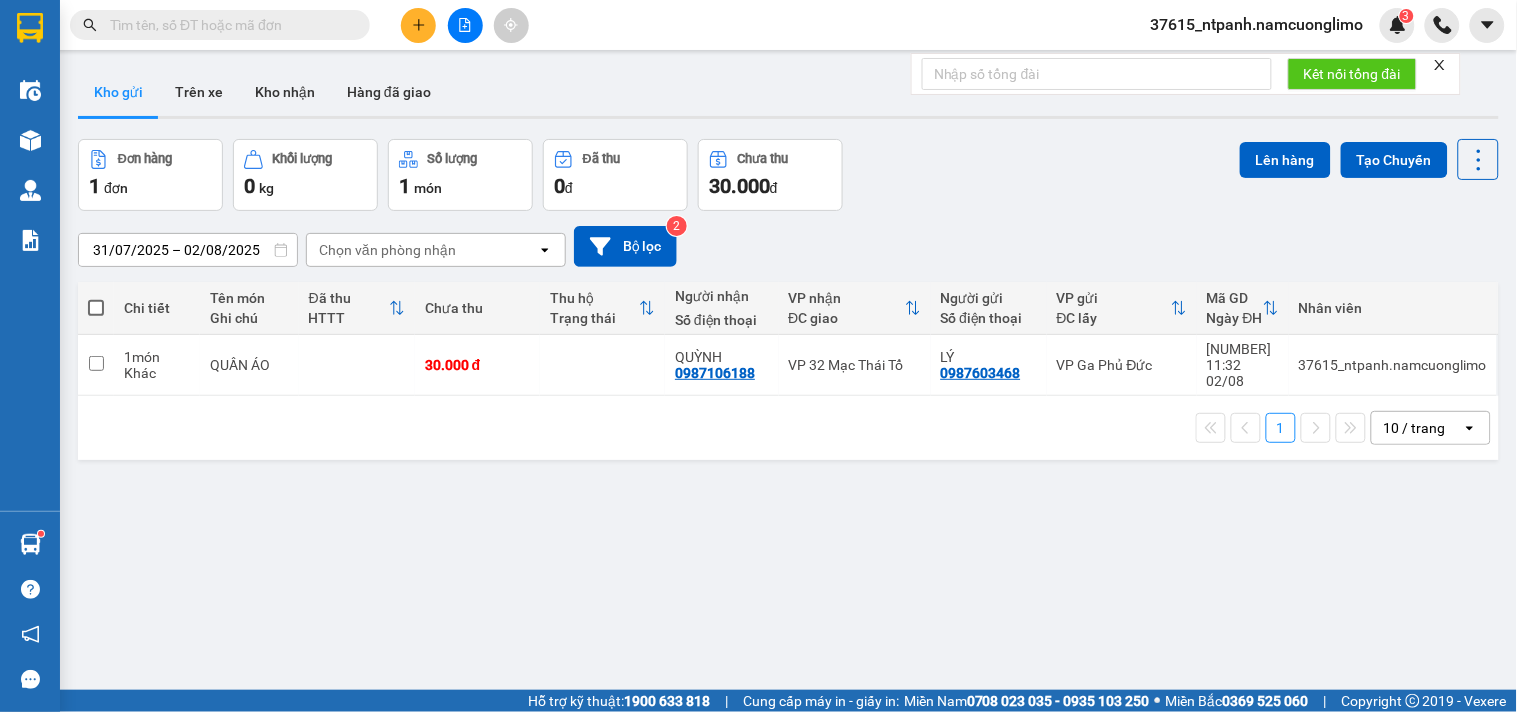 click at bounding box center [418, 25] 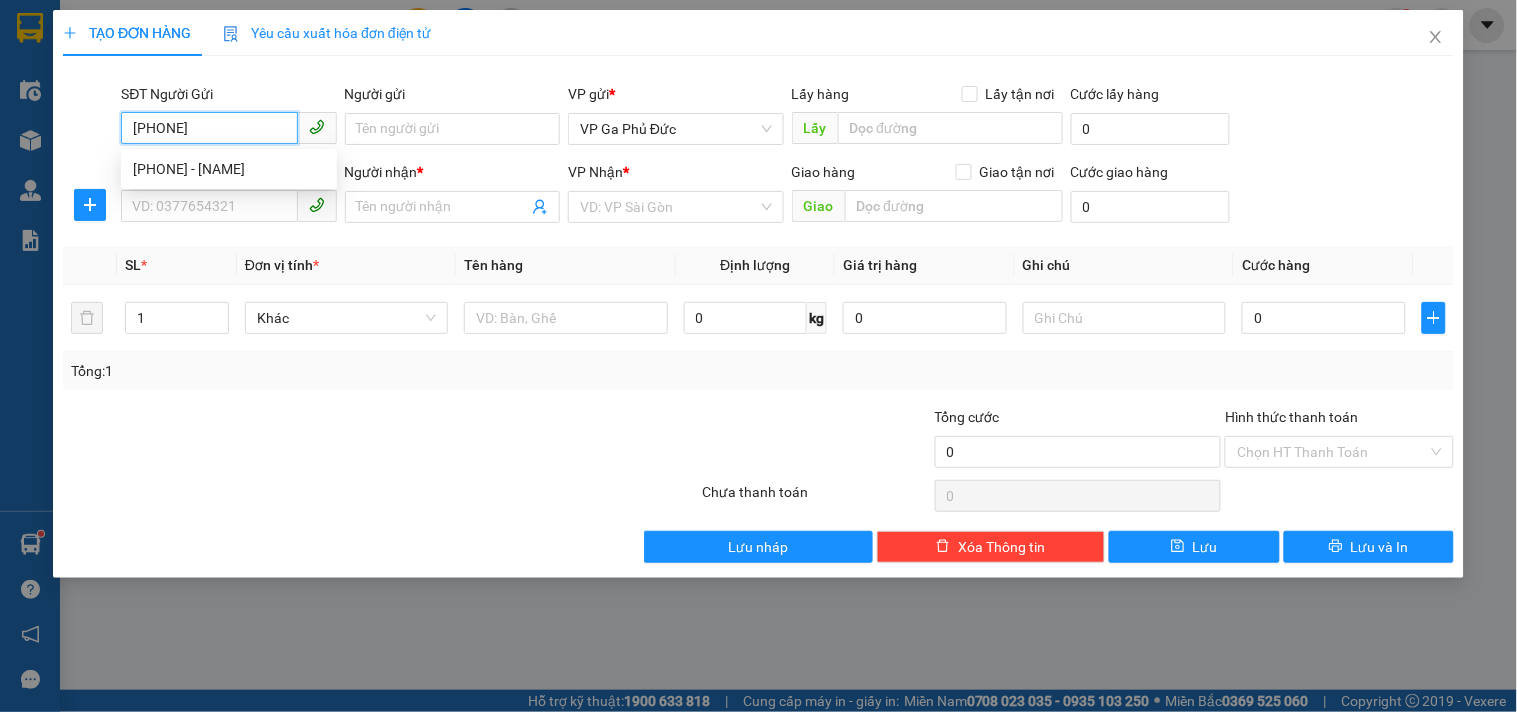type on "0904279359" 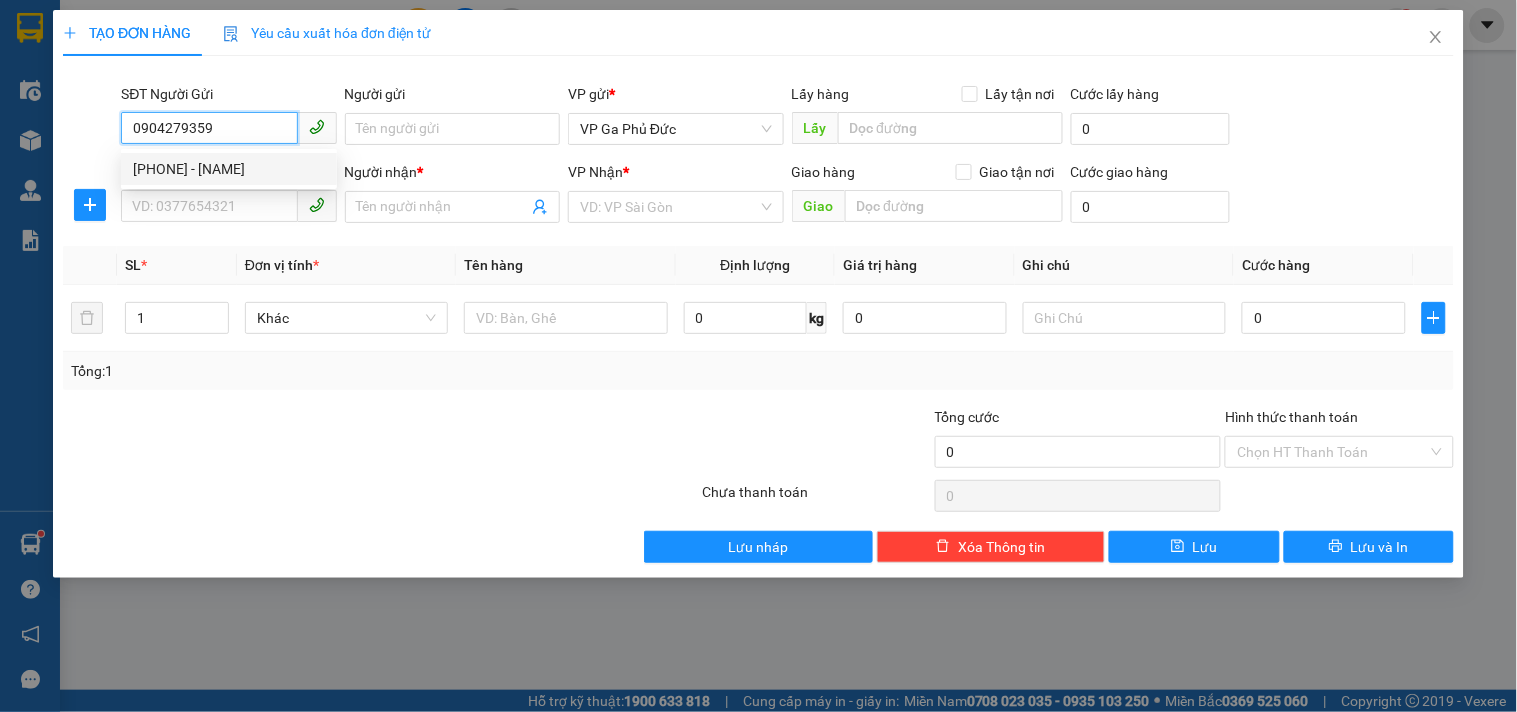 click on "[PHONE] - [NAME]" at bounding box center (229, 169) 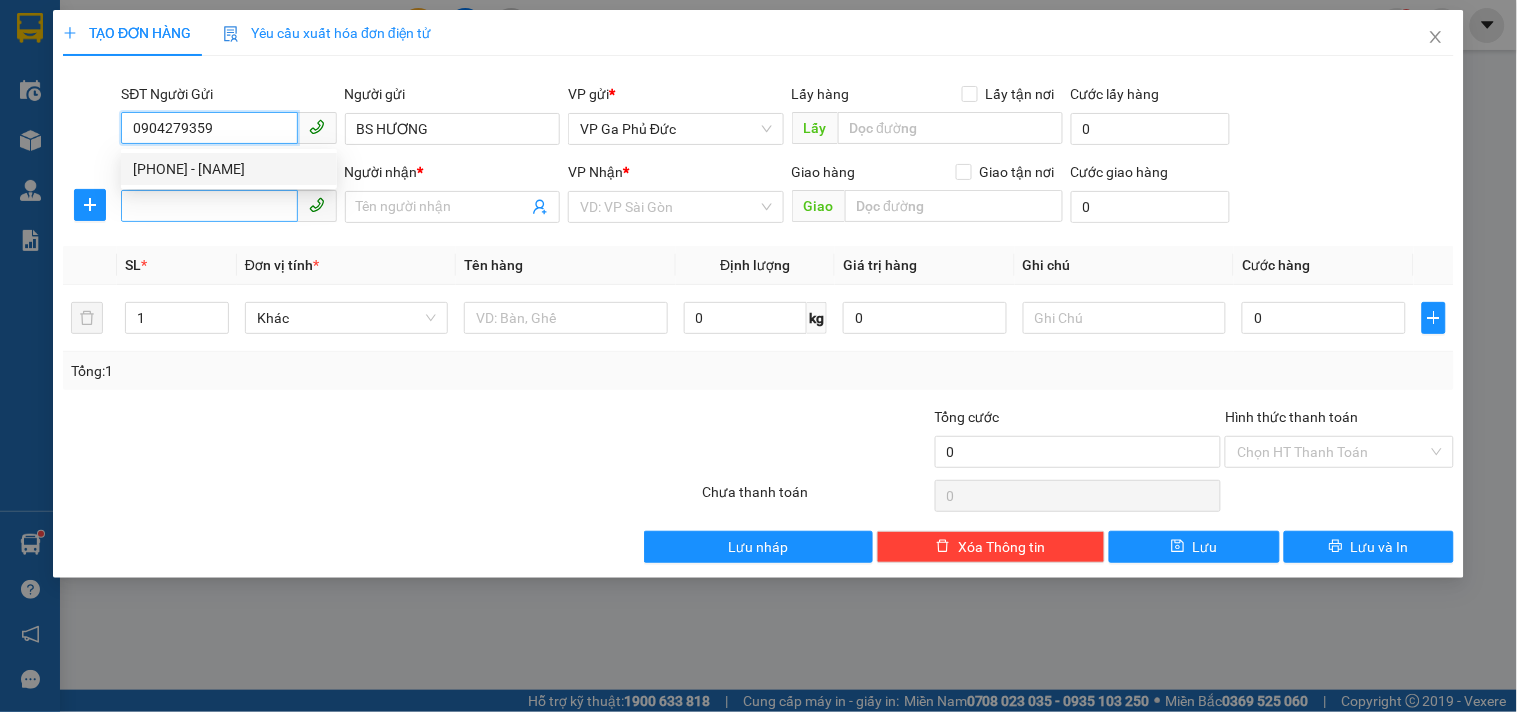 type on "0904279359" 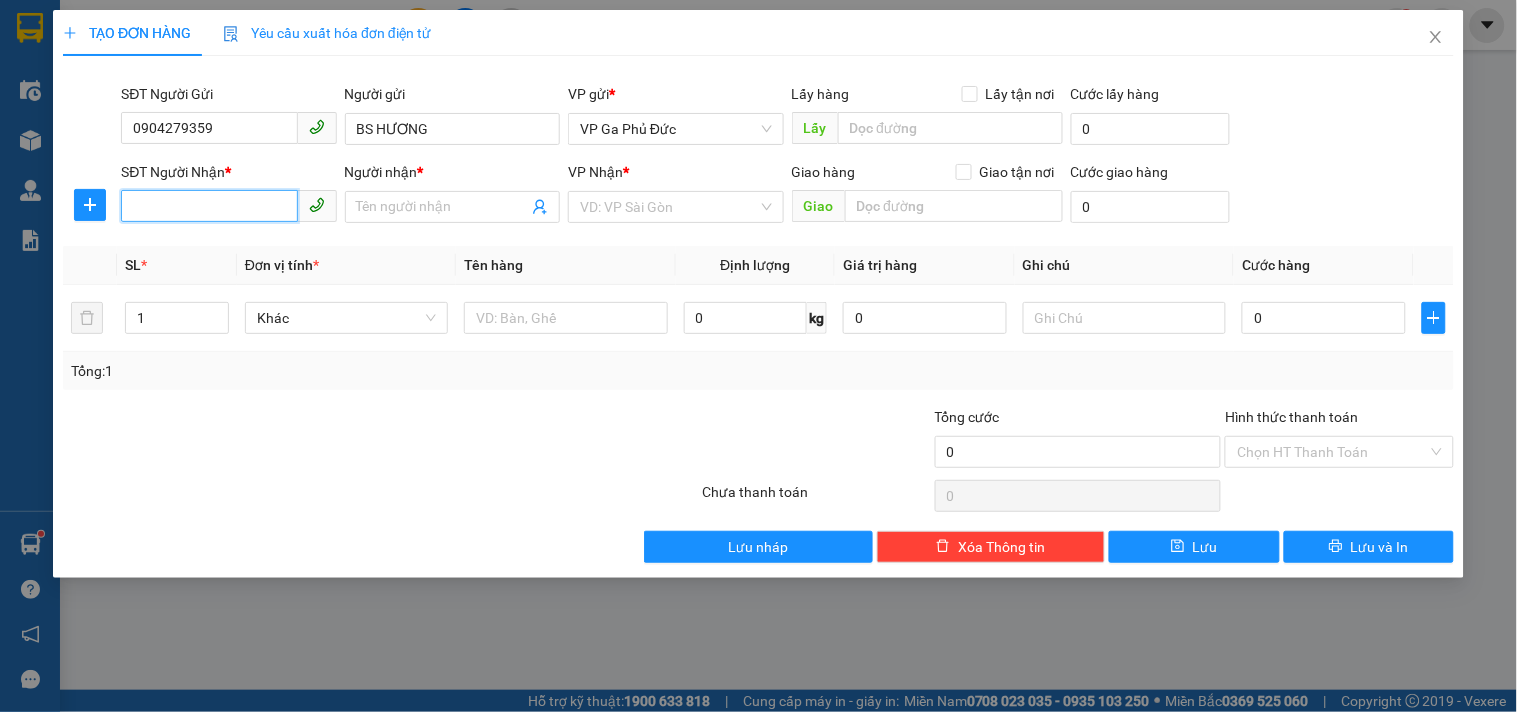 click on "SĐT Người Nhận  *" at bounding box center [209, 206] 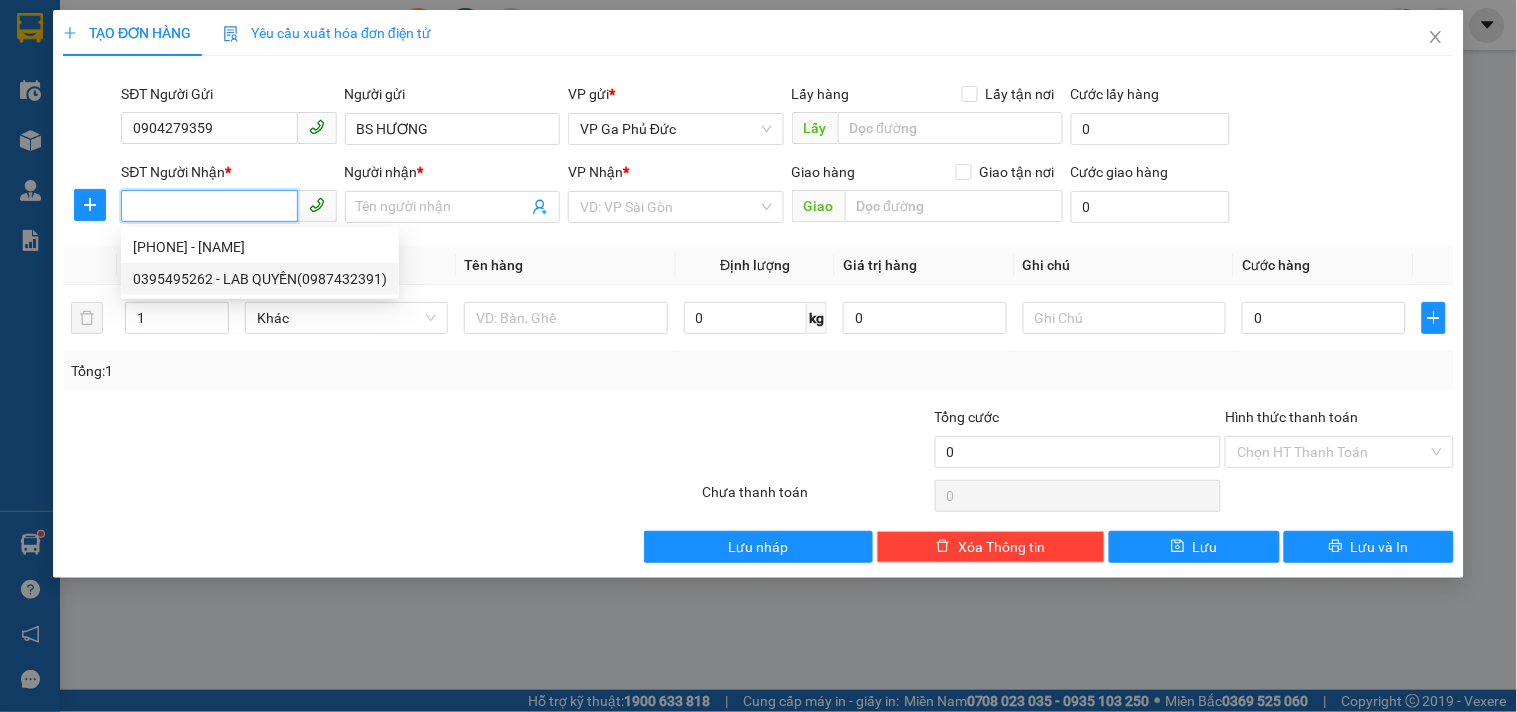 click on "0395495262 - LAB QUYỀN(0987432391)" at bounding box center [260, 279] 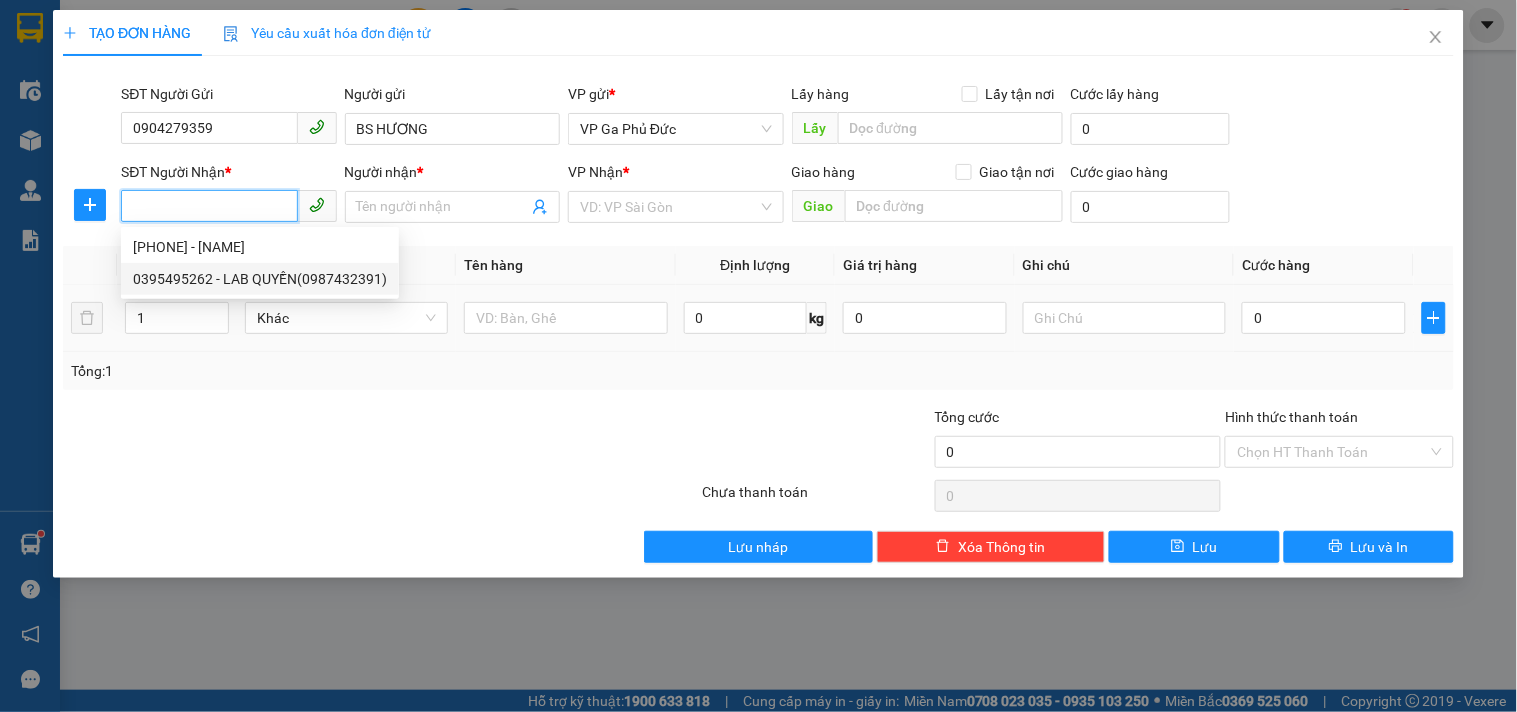 type on "0395495262" 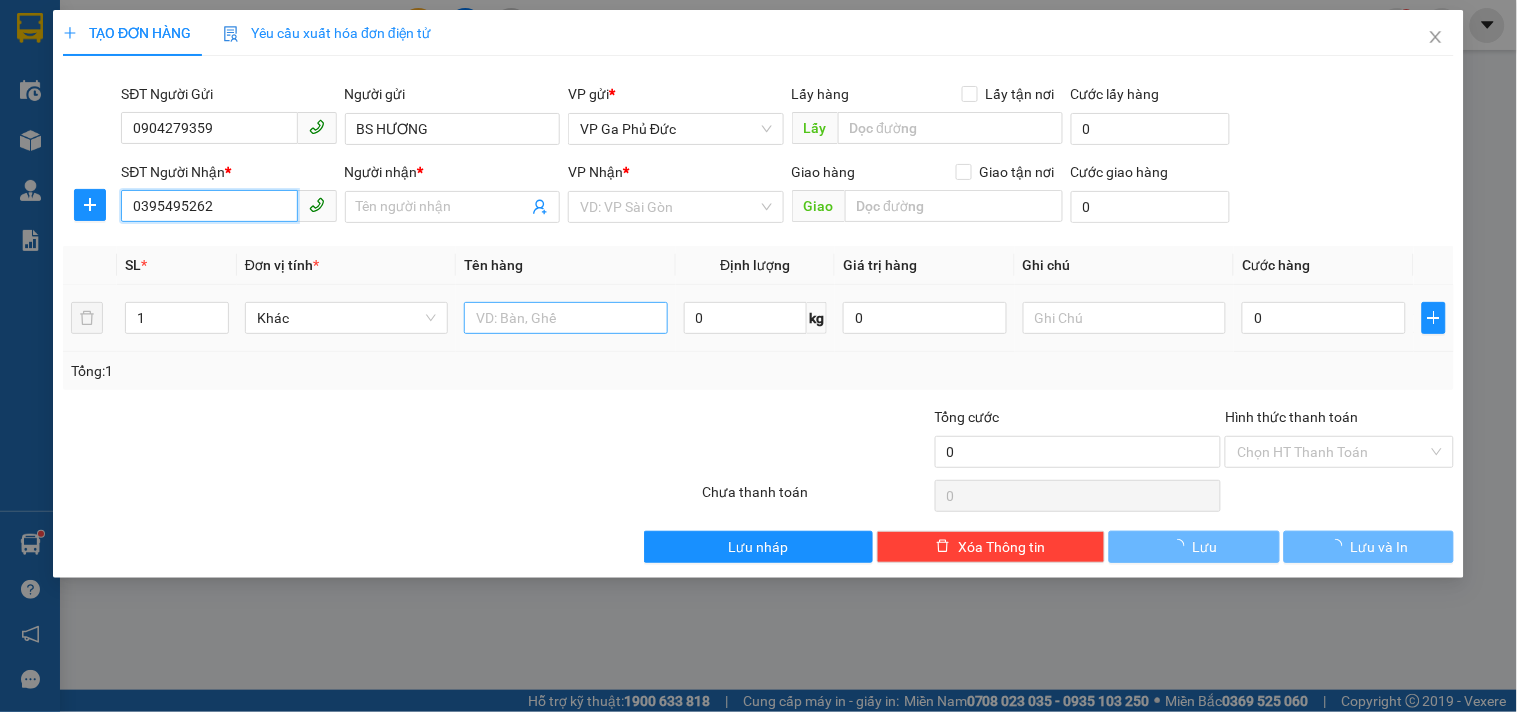 type on "LAB QUYỀN(0987432391)" 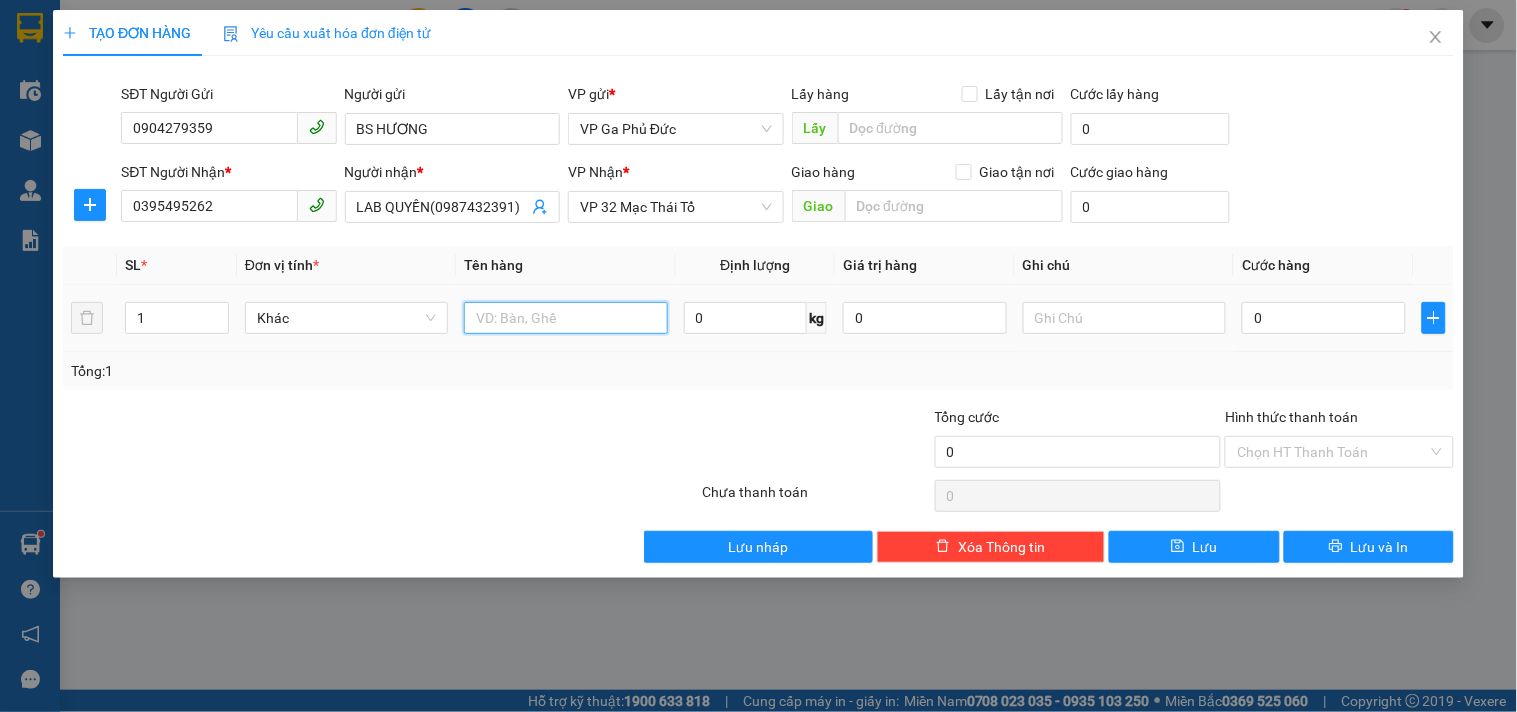 click at bounding box center [565, 318] 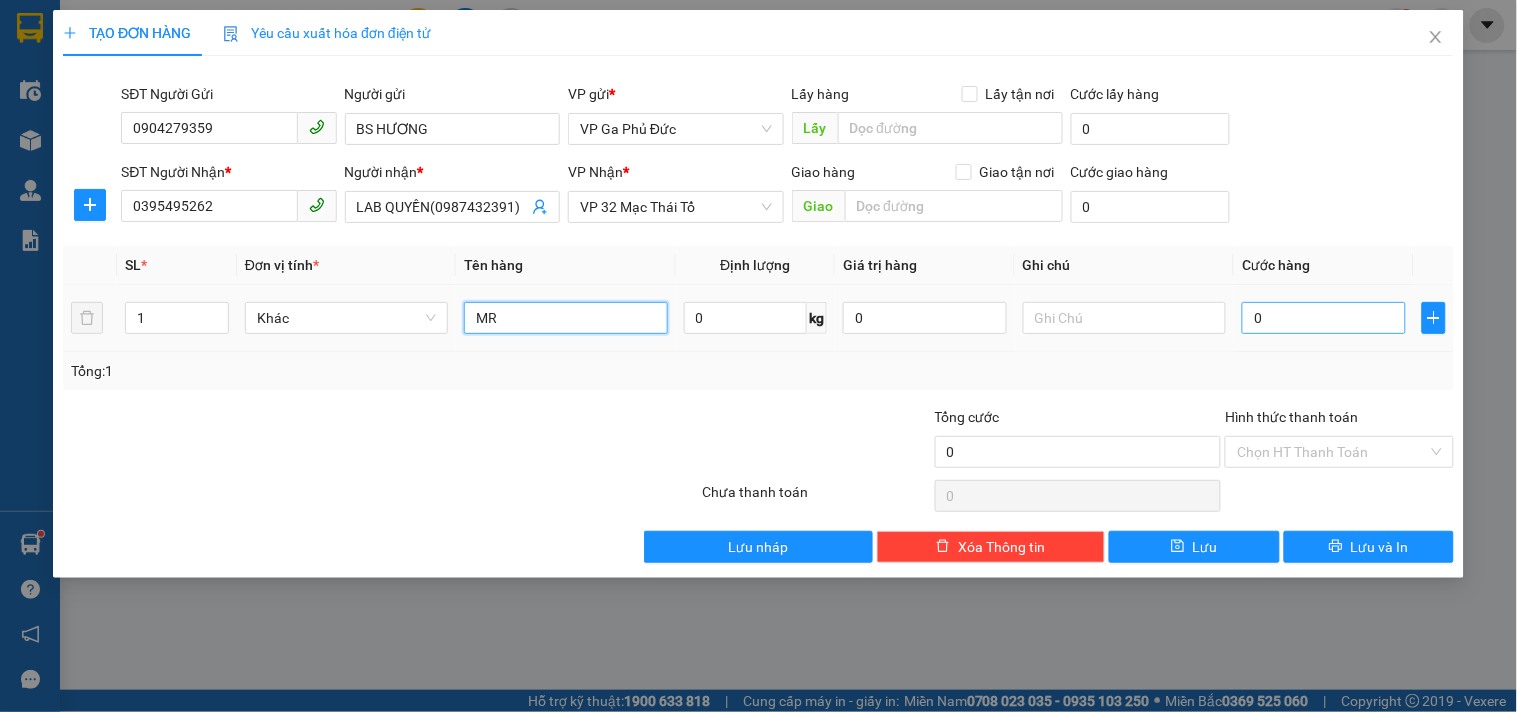 type on "MR" 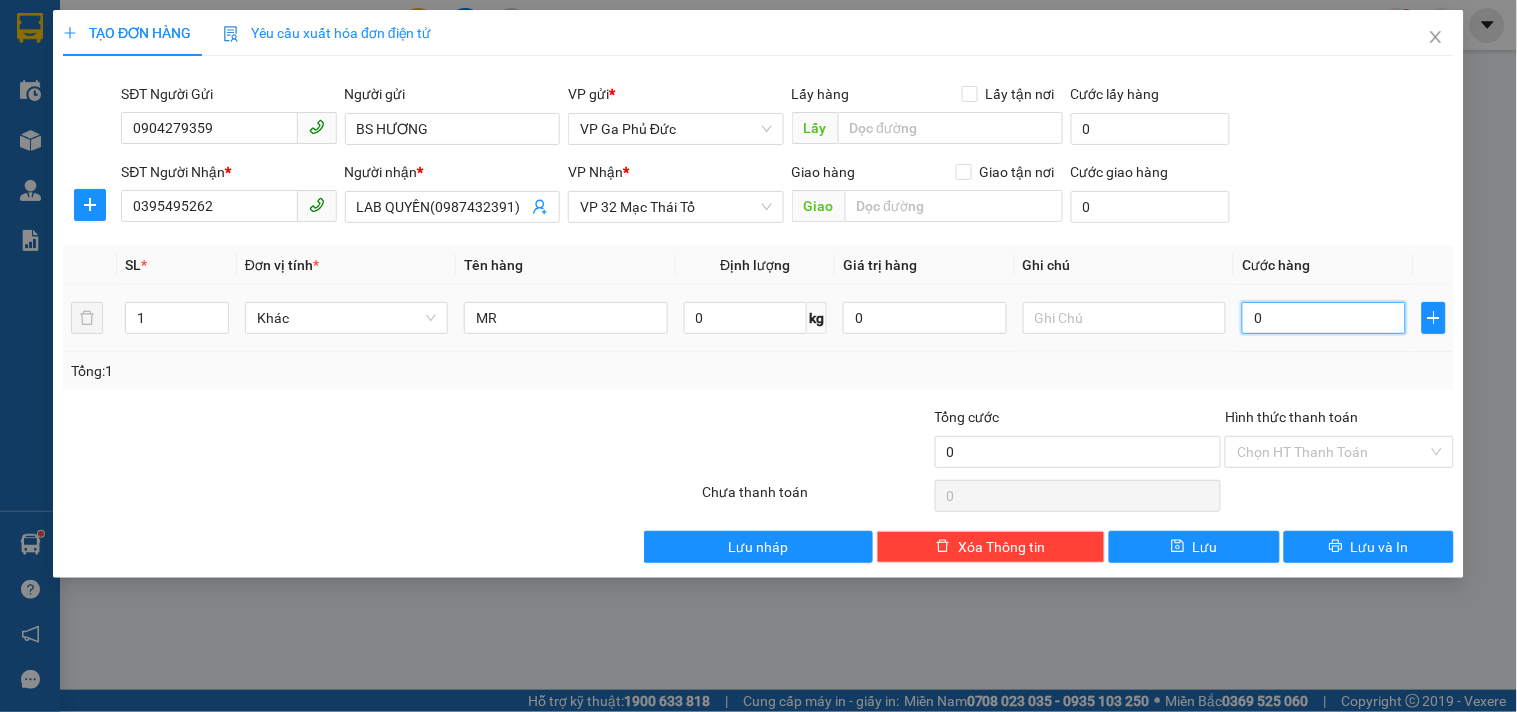 click on "0" at bounding box center (1324, 318) 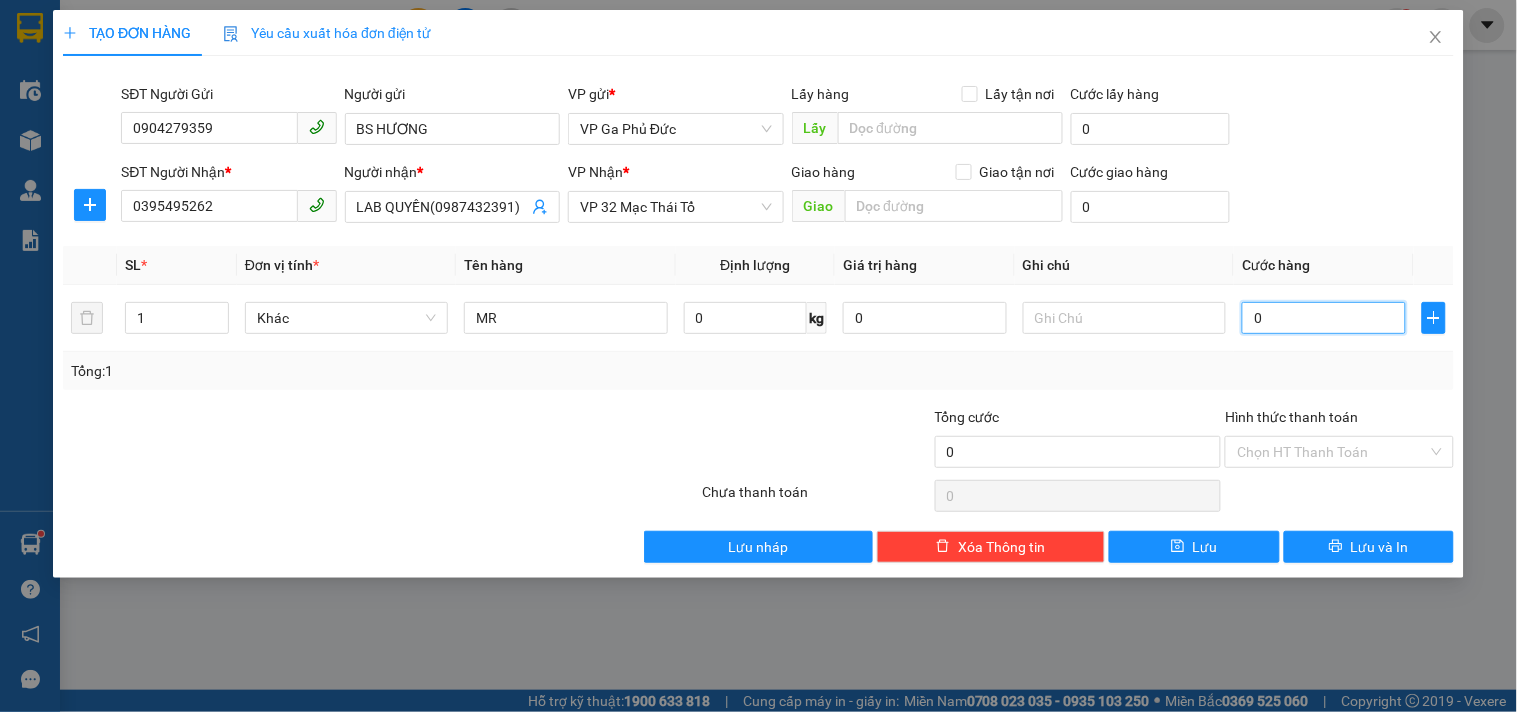 type on "3" 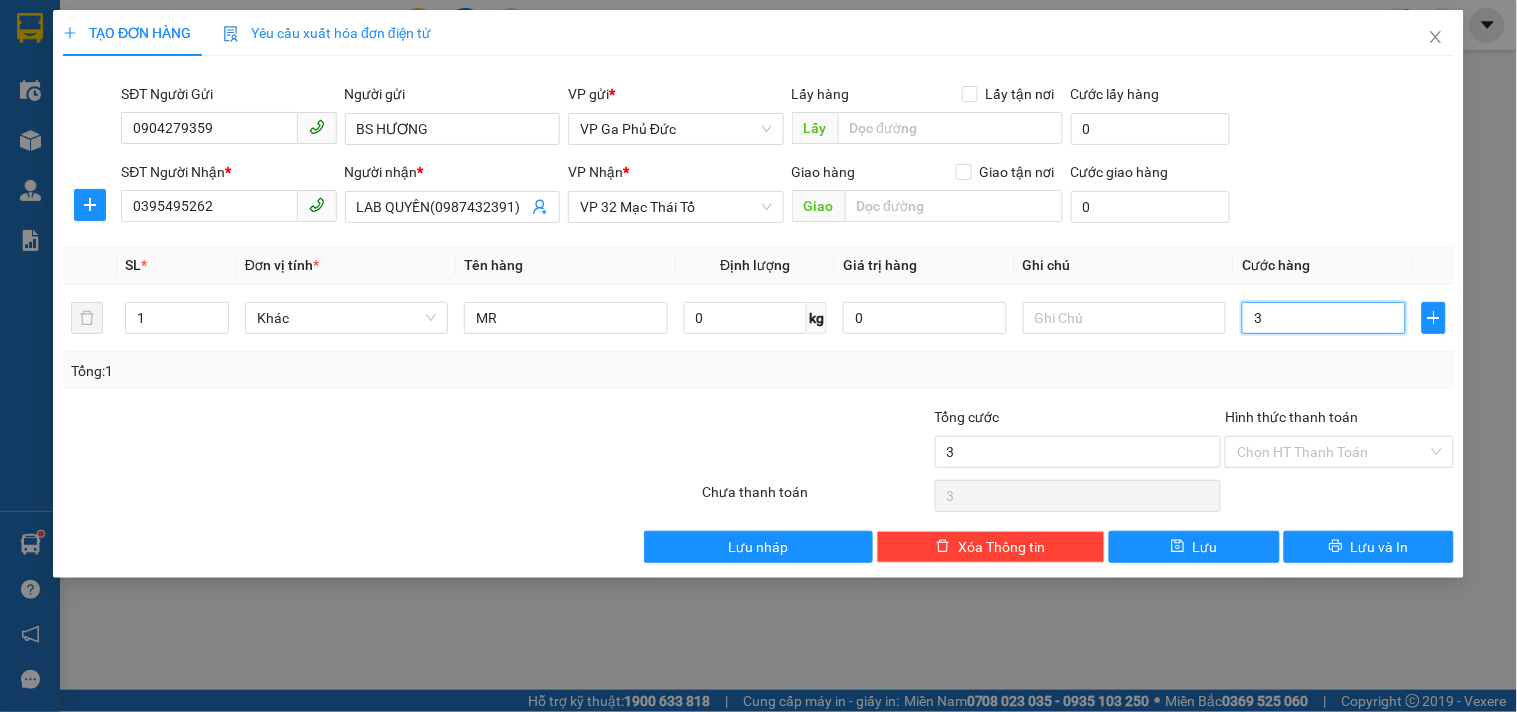 type on "35" 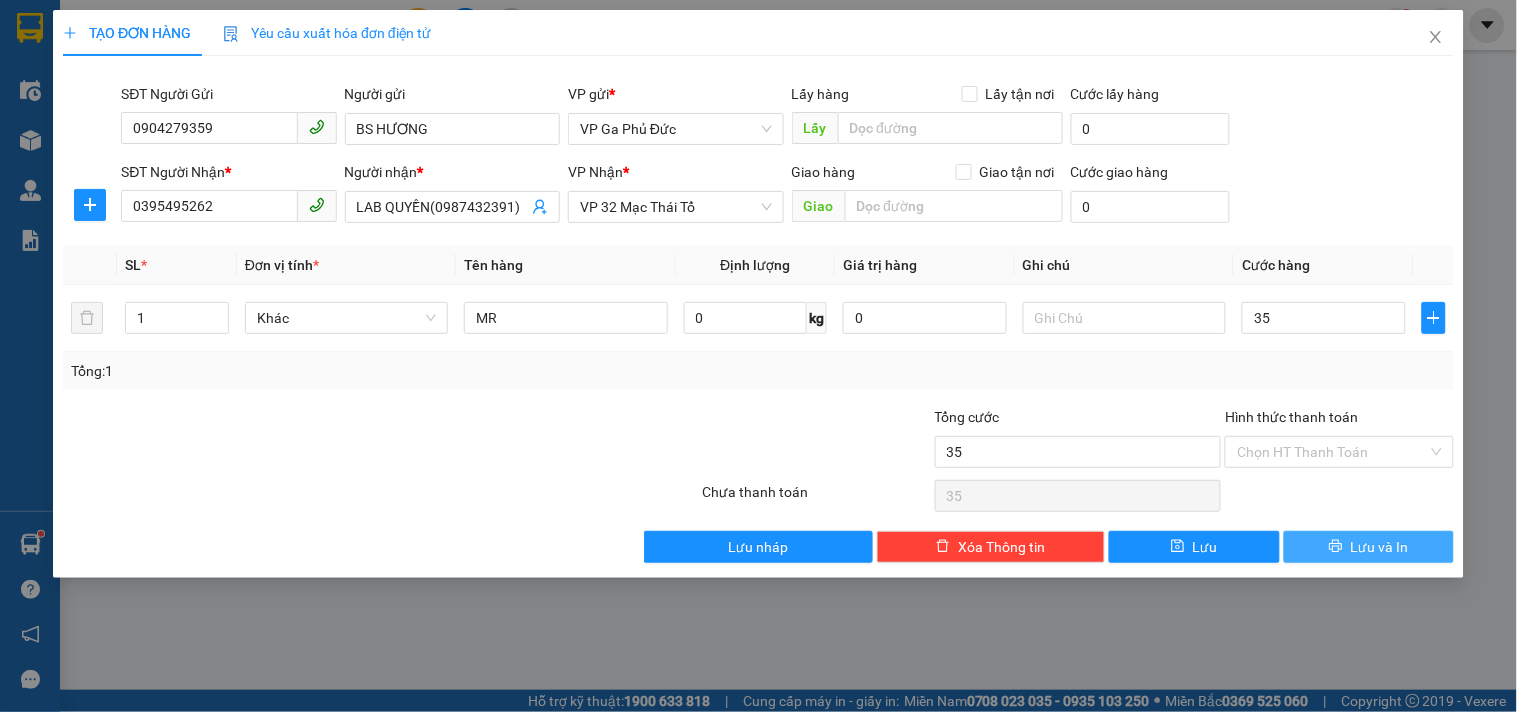 type on "35.000" 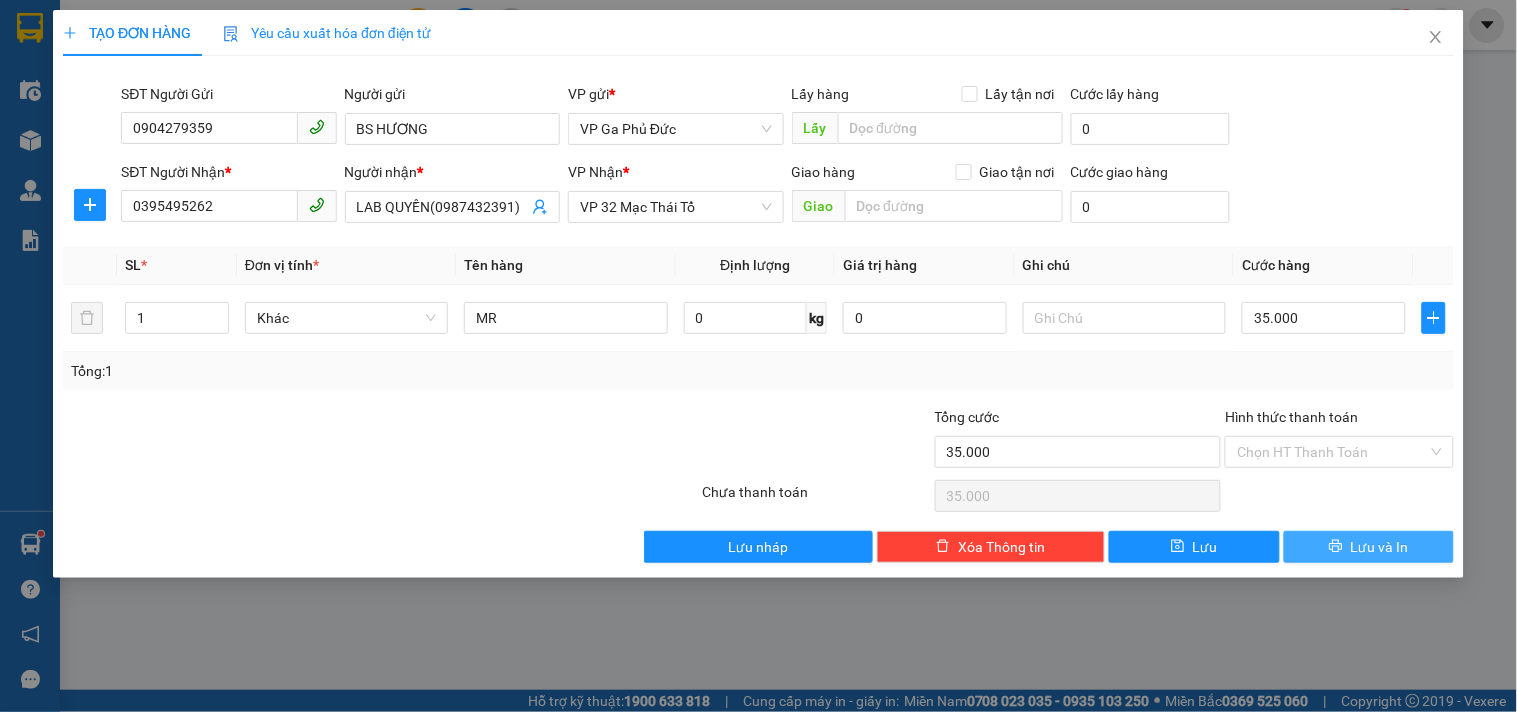 click on "Lưu và In" at bounding box center [1380, 547] 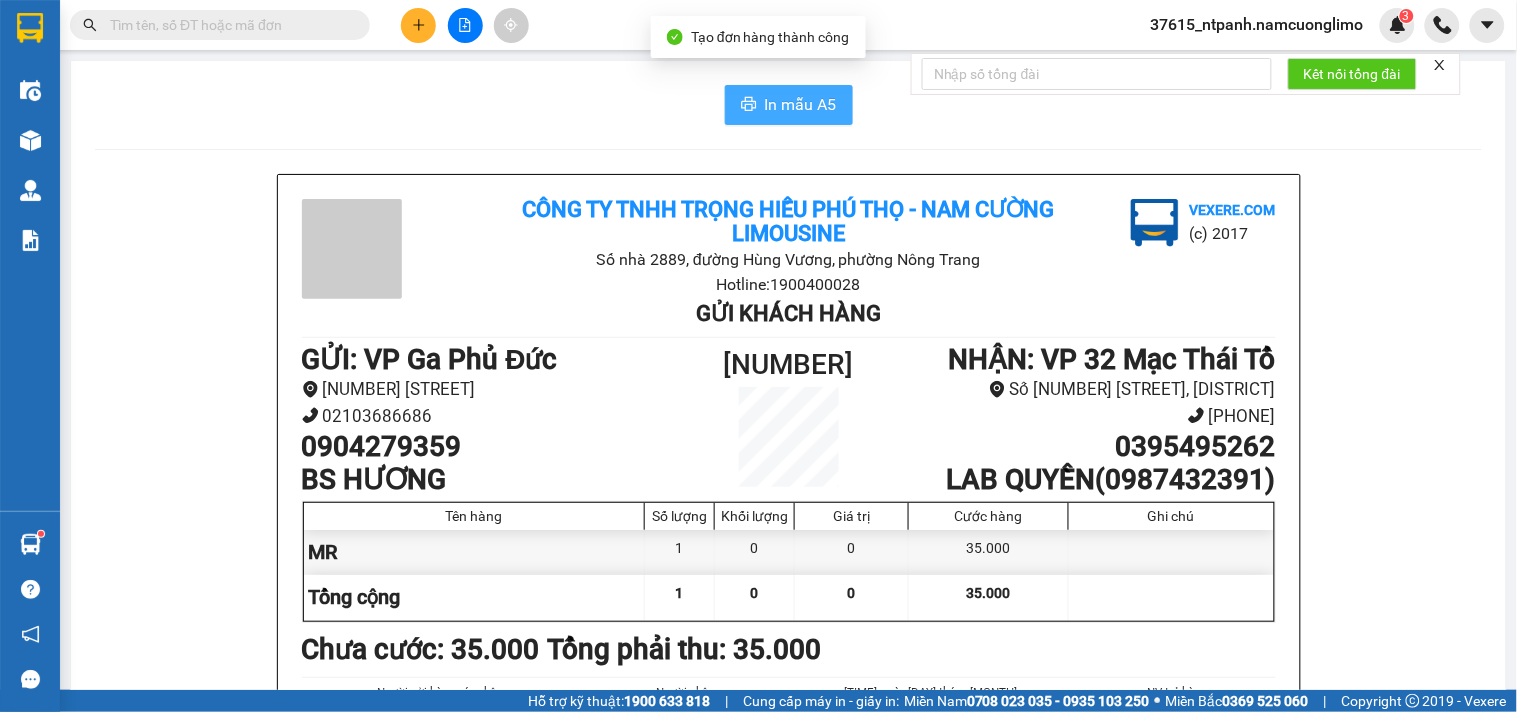 click on "In mẫu A5" at bounding box center (801, 104) 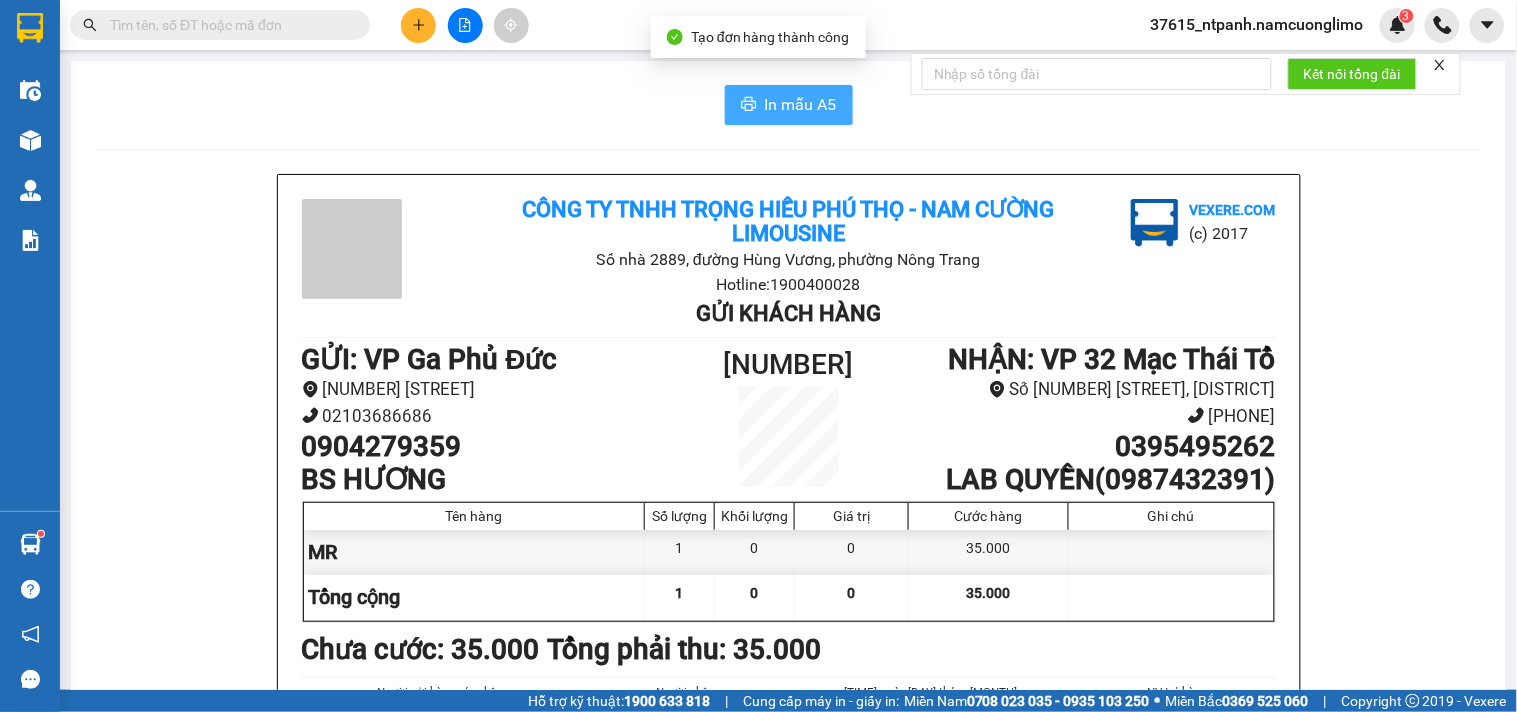 scroll, scrollTop: 0, scrollLeft: 0, axis: both 